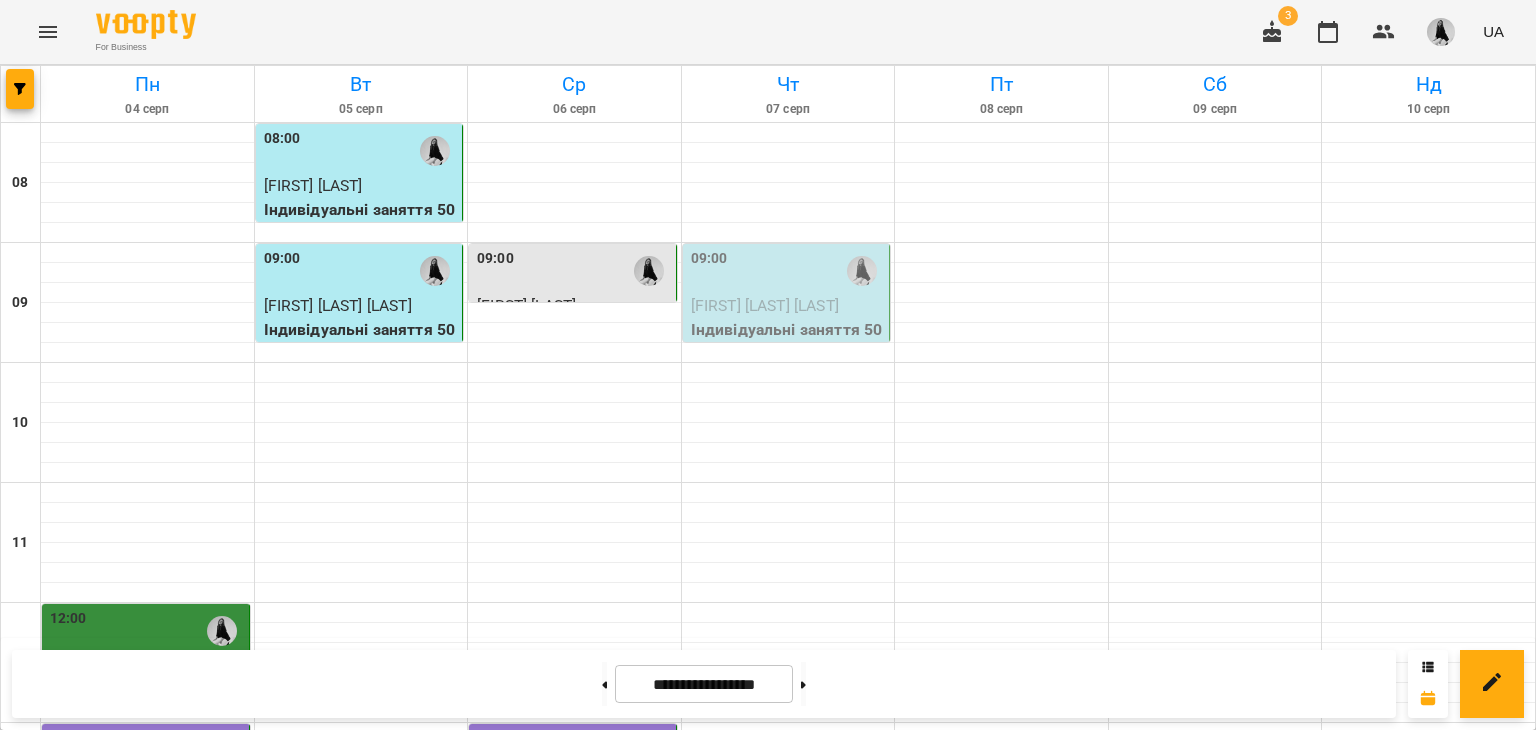 scroll, scrollTop: 0, scrollLeft: 0, axis: both 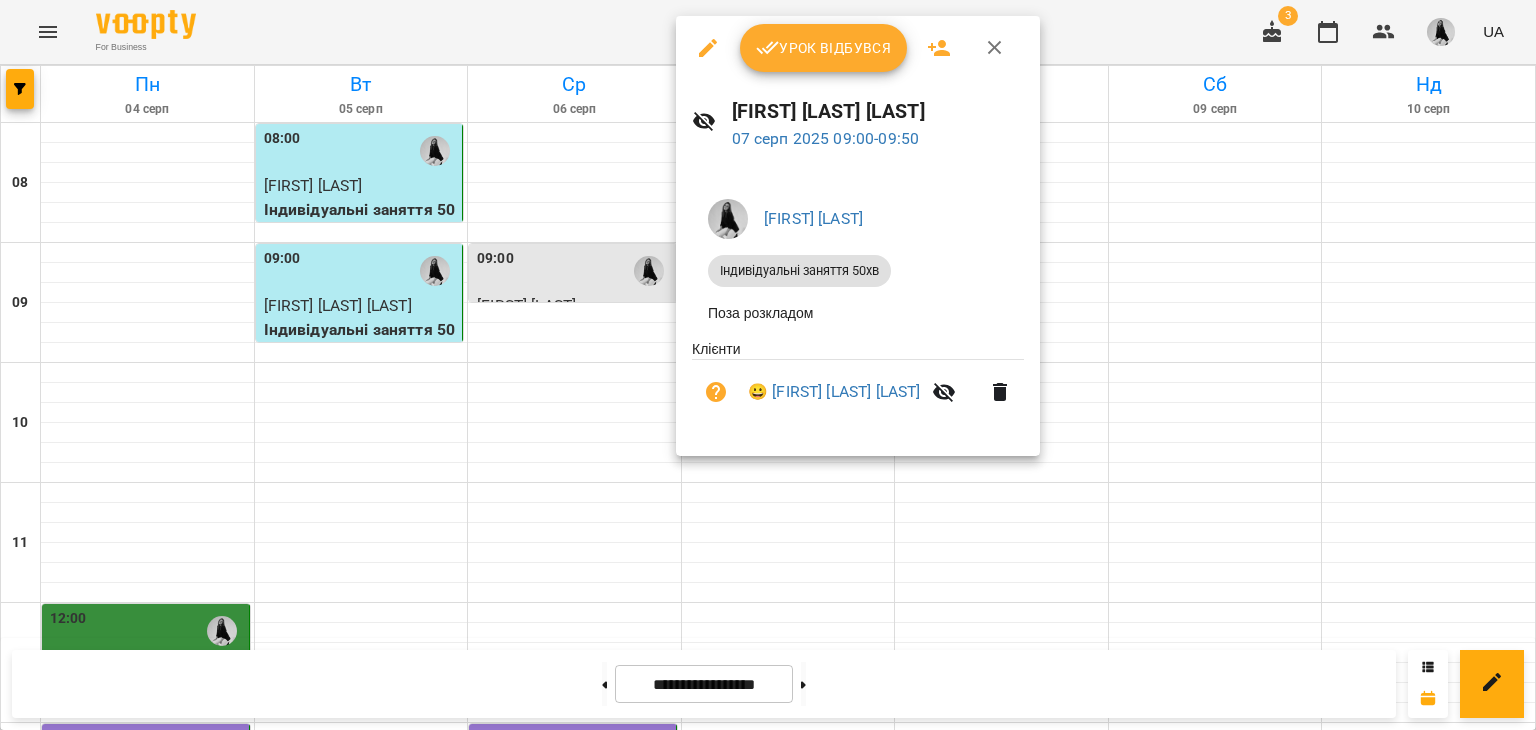 click on "Урок відбувся" at bounding box center (824, 48) 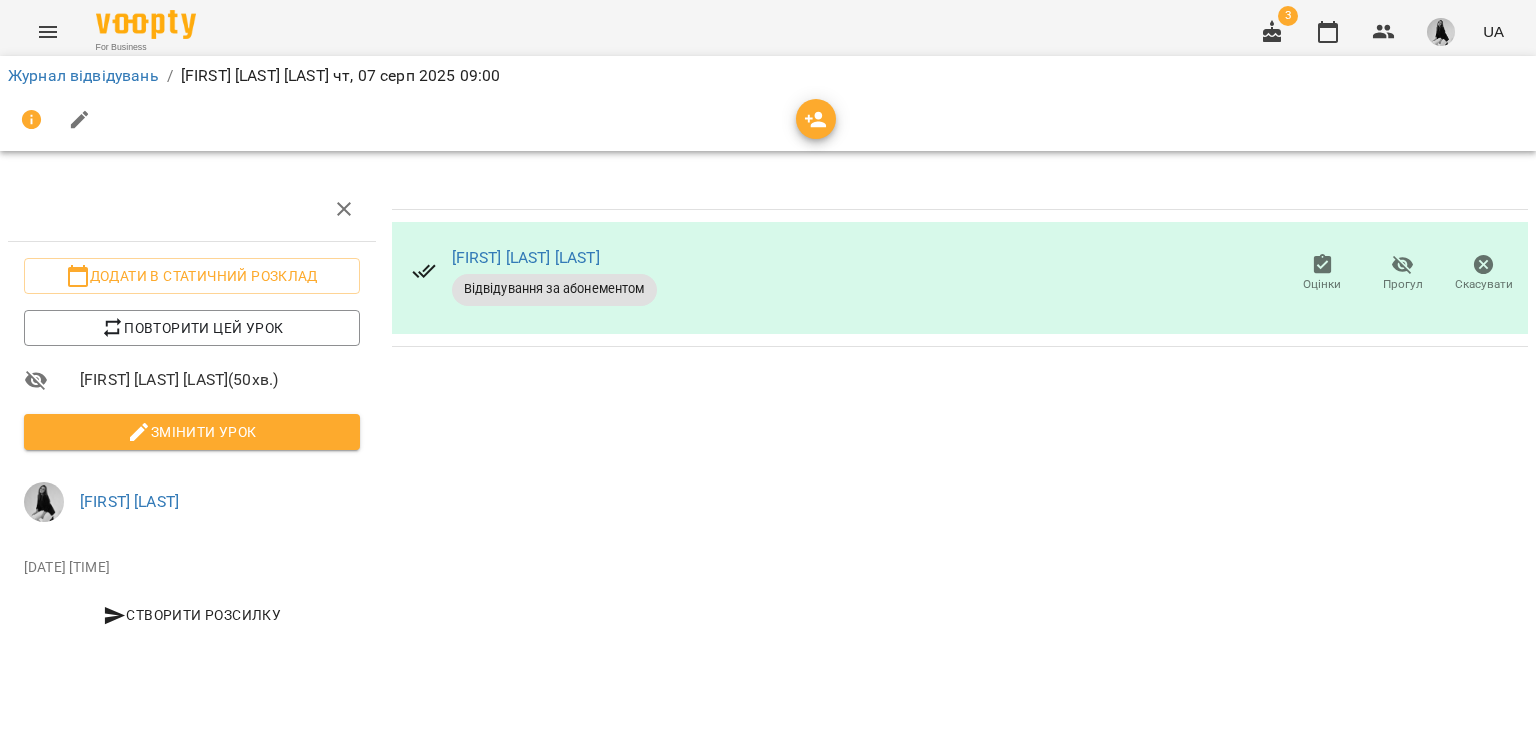 click on "Змінити урок" at bounding box center [192, 432] 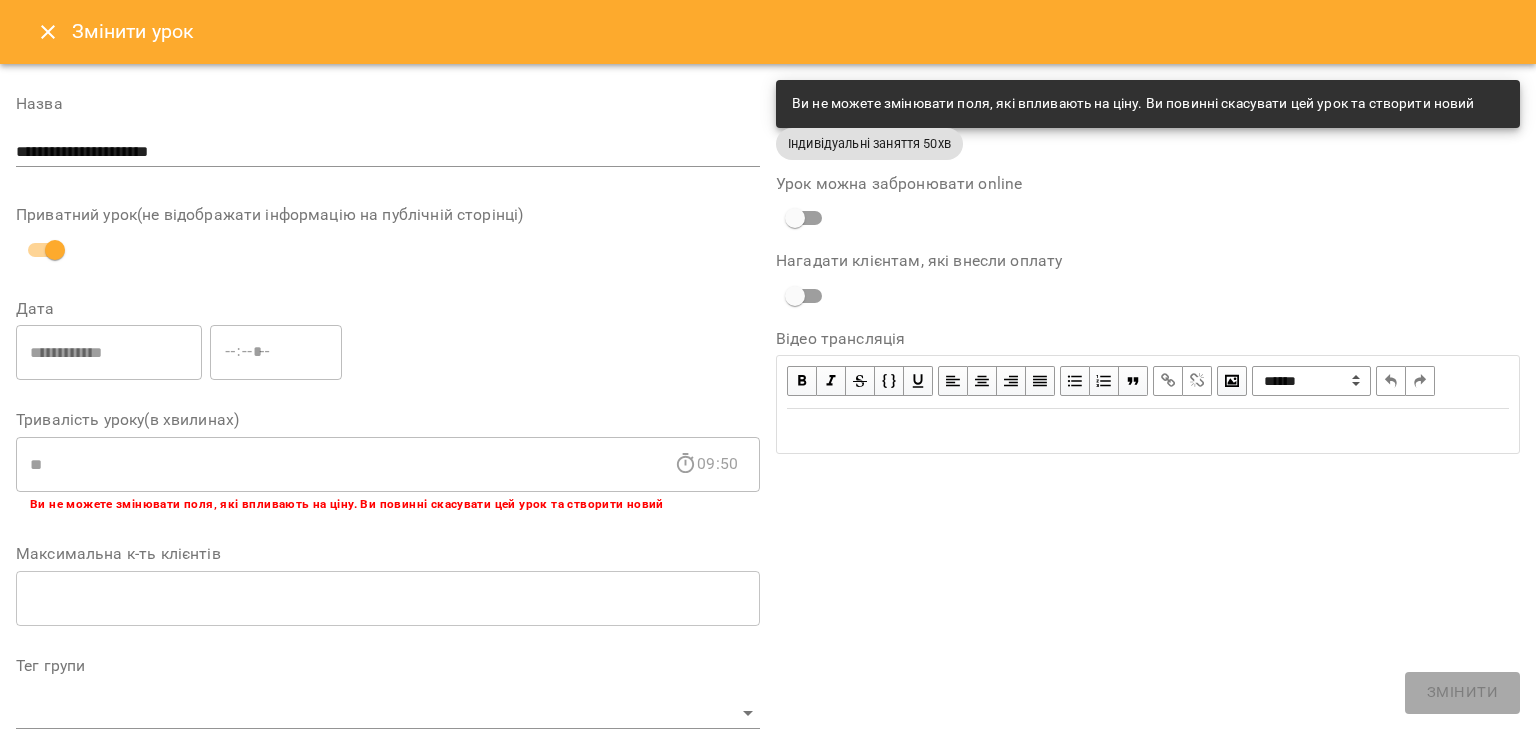 scroll, scrollTop: 600, scrollLeft: 0, axis: vertical 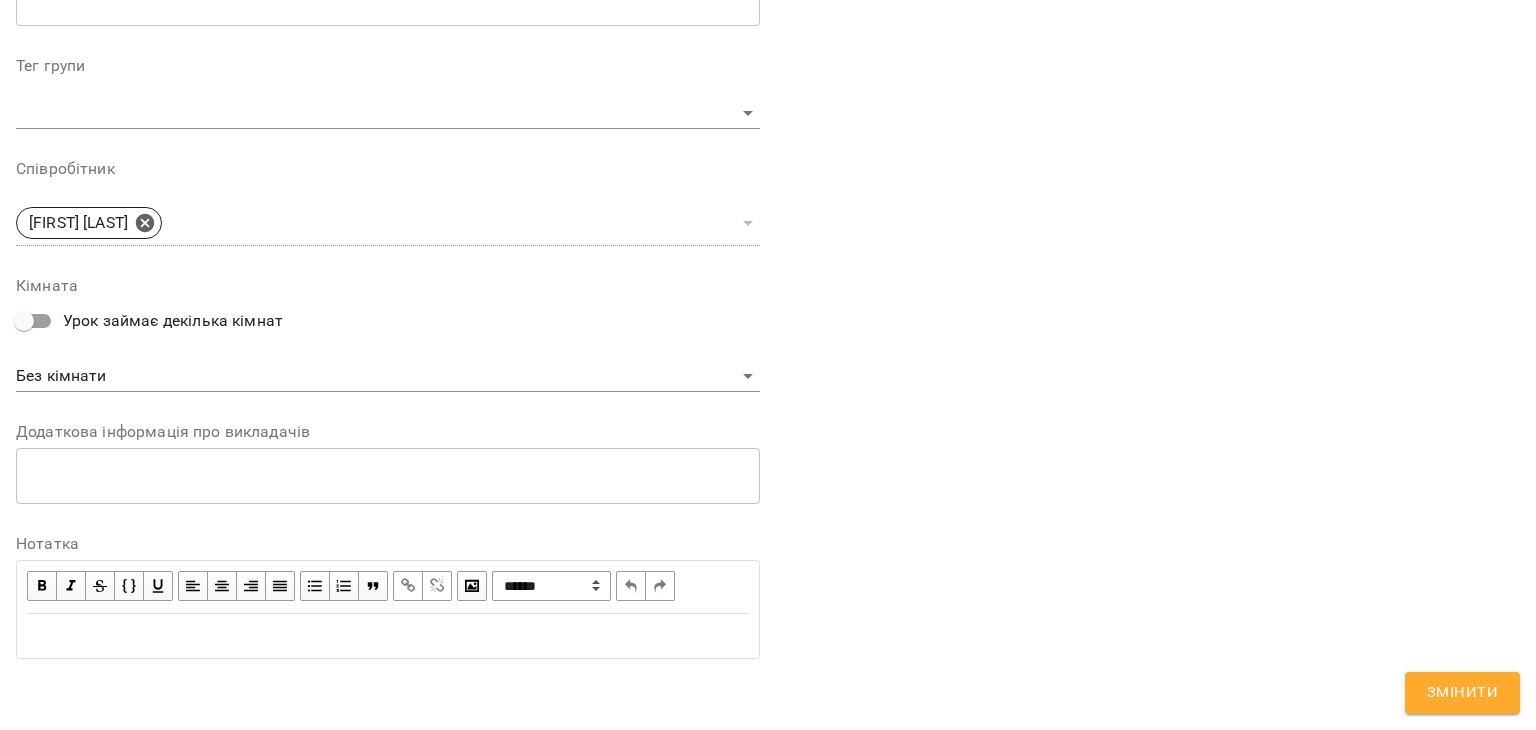 click at bounding box center (388, 636) 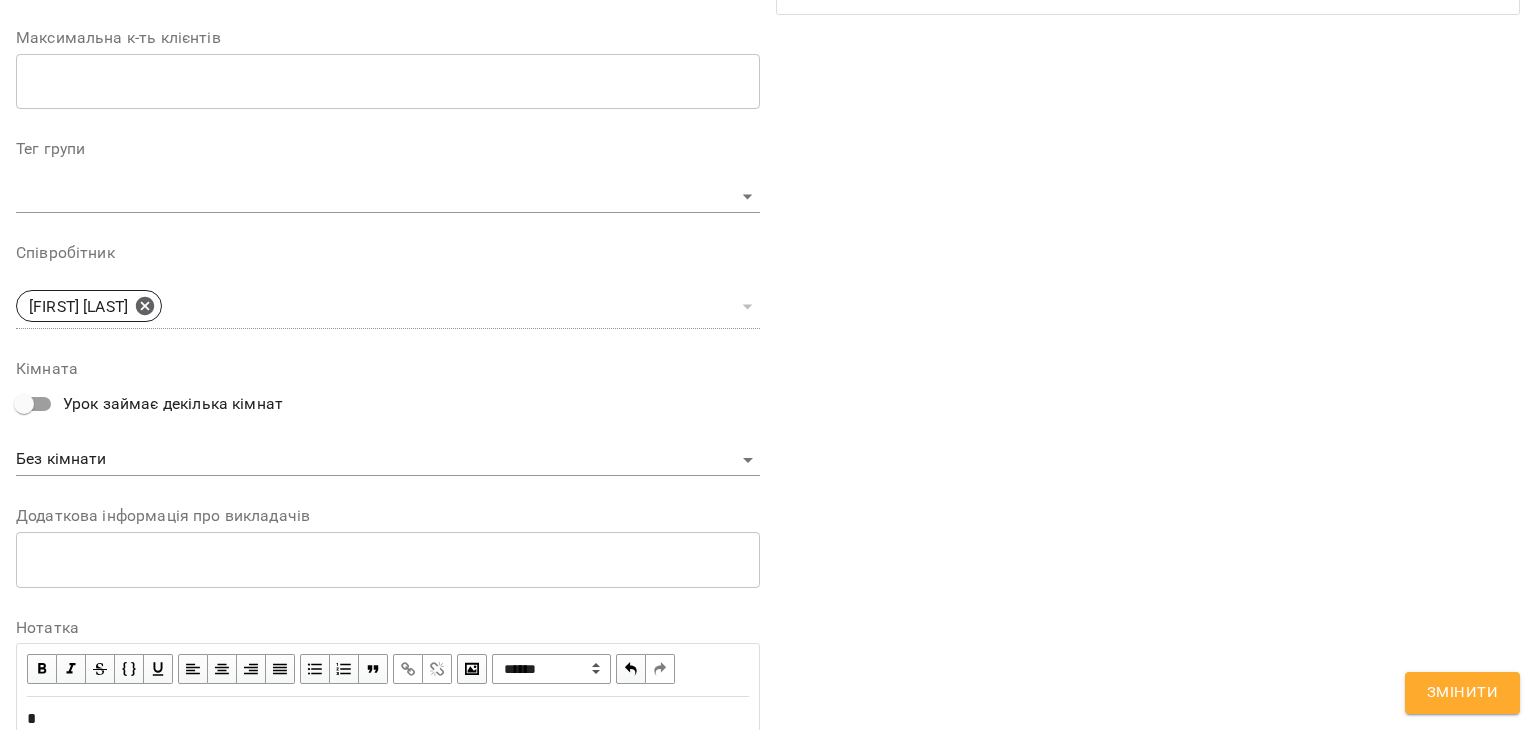 scroll, scrollTop: 683, scrollLeft: 0, axis: vertical 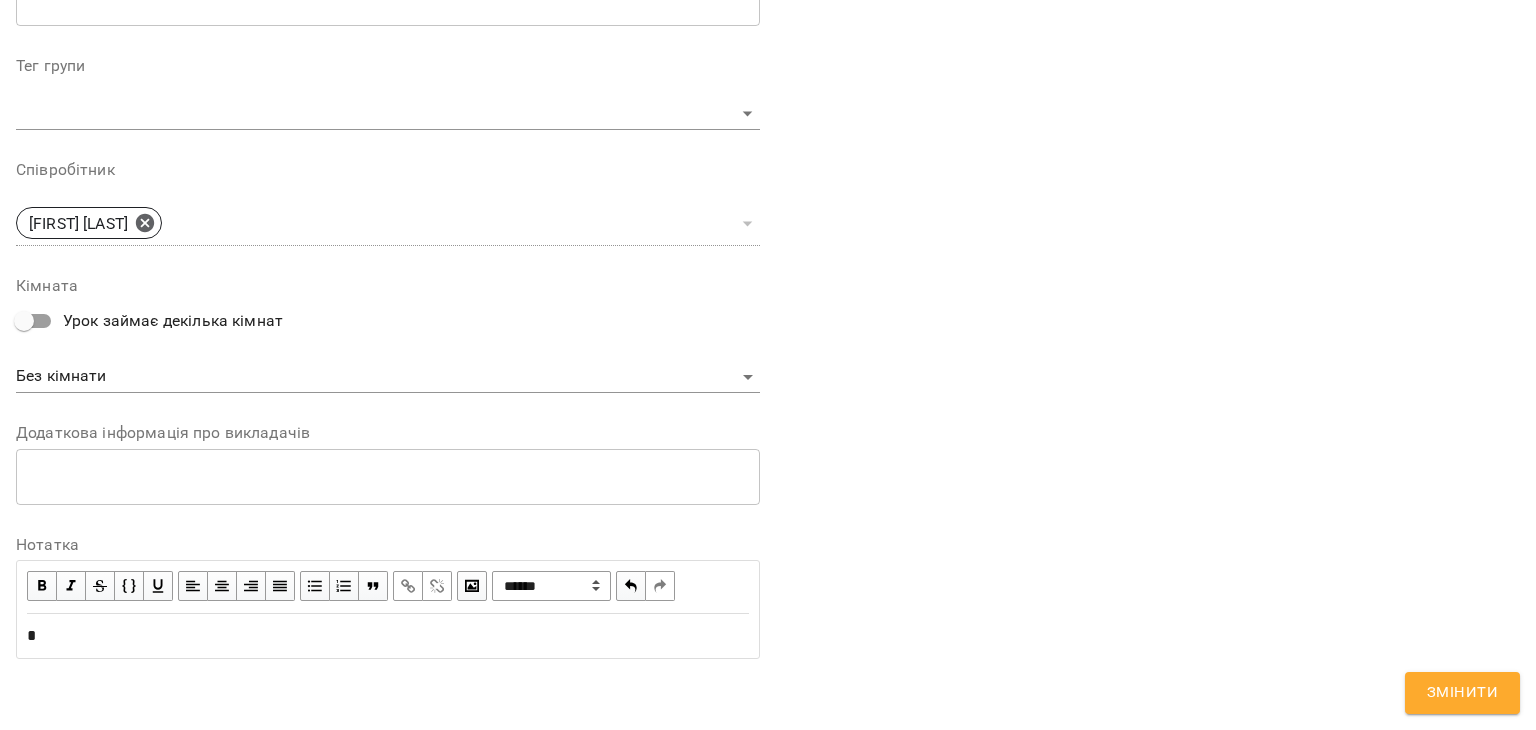 type 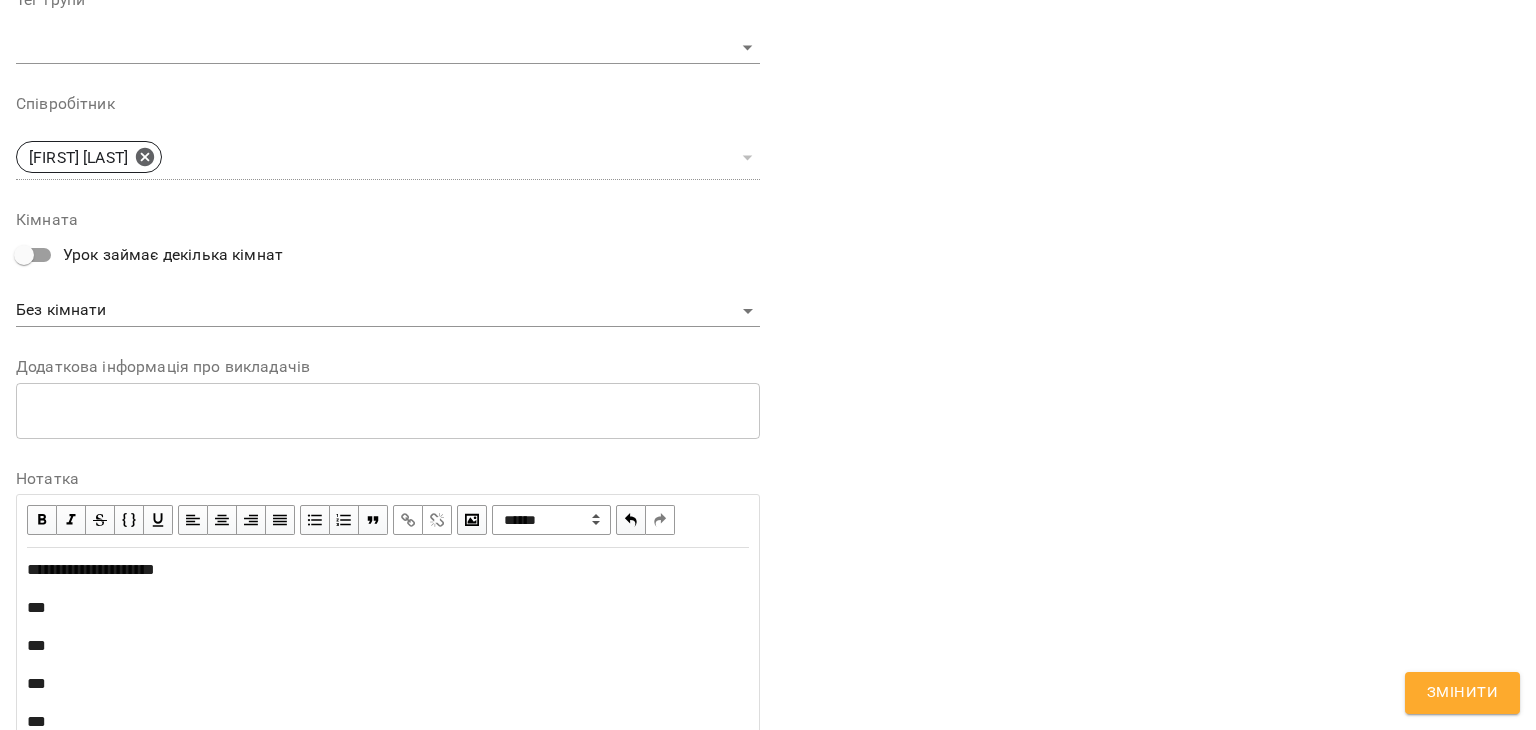 scroll, scrollTop: 788, scrollLeft: 0, axis: vertical 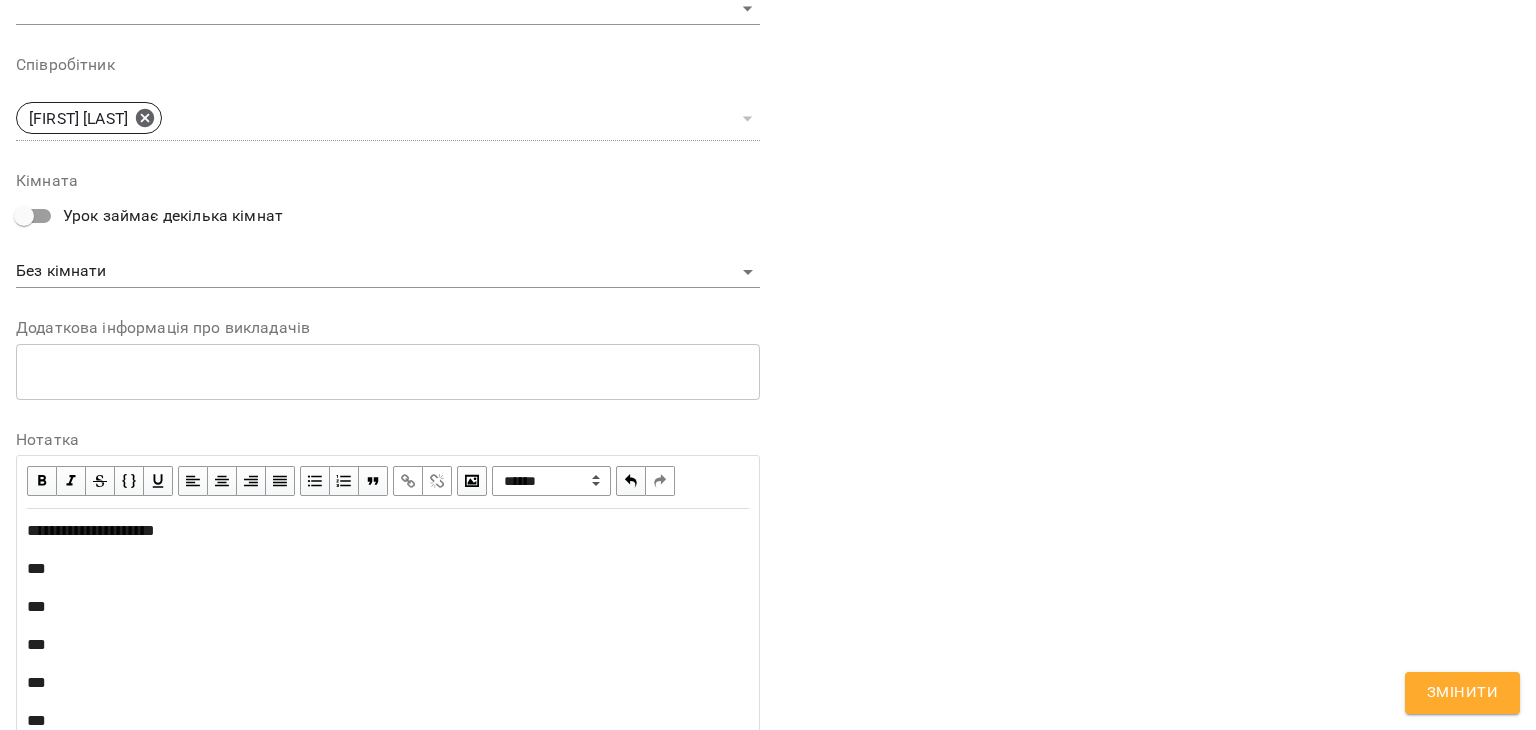 click on "**" at bounding box center [388, 569] 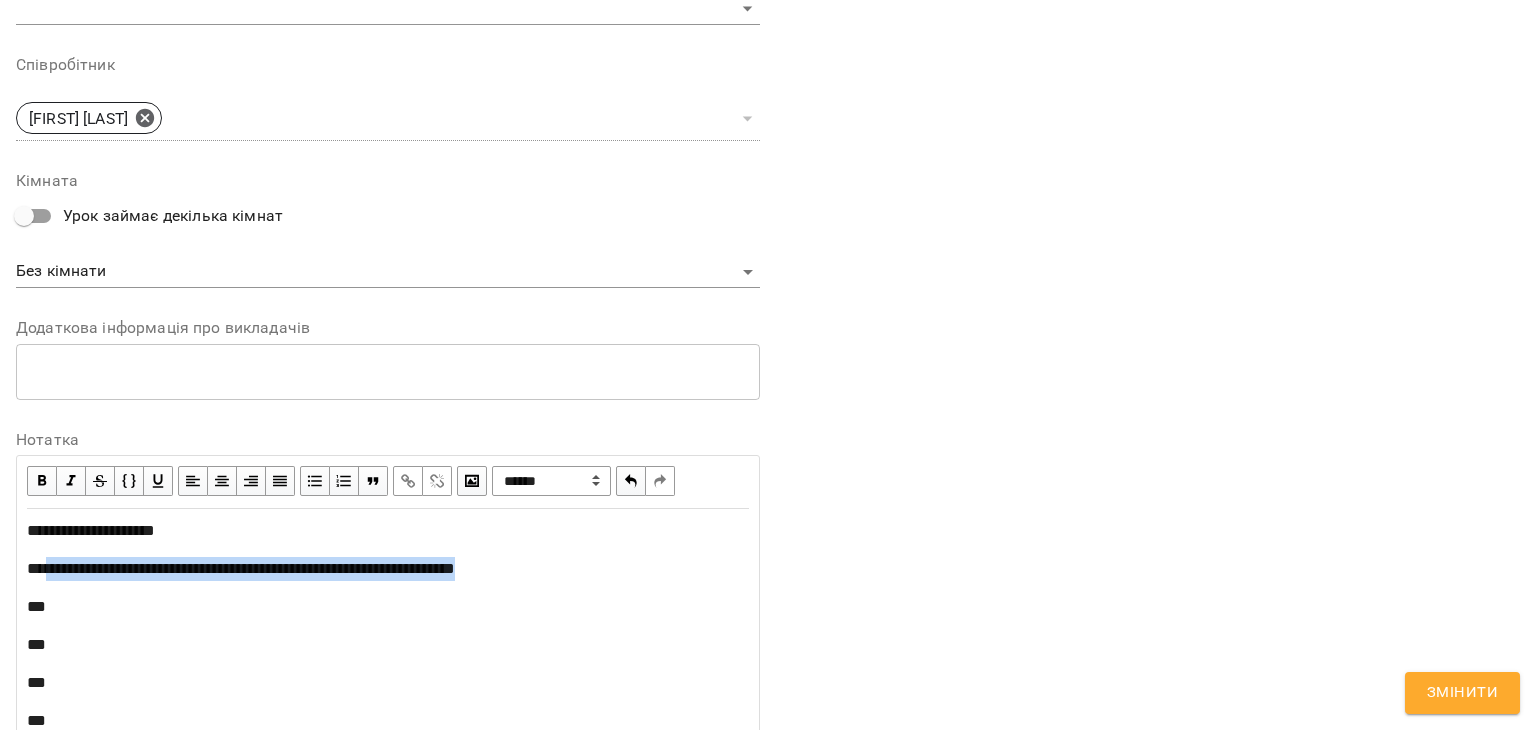 drag, startPoint x: 45, startPoint y: 572, endPoint x: 566, endPoint y: 565, distance: 521.047 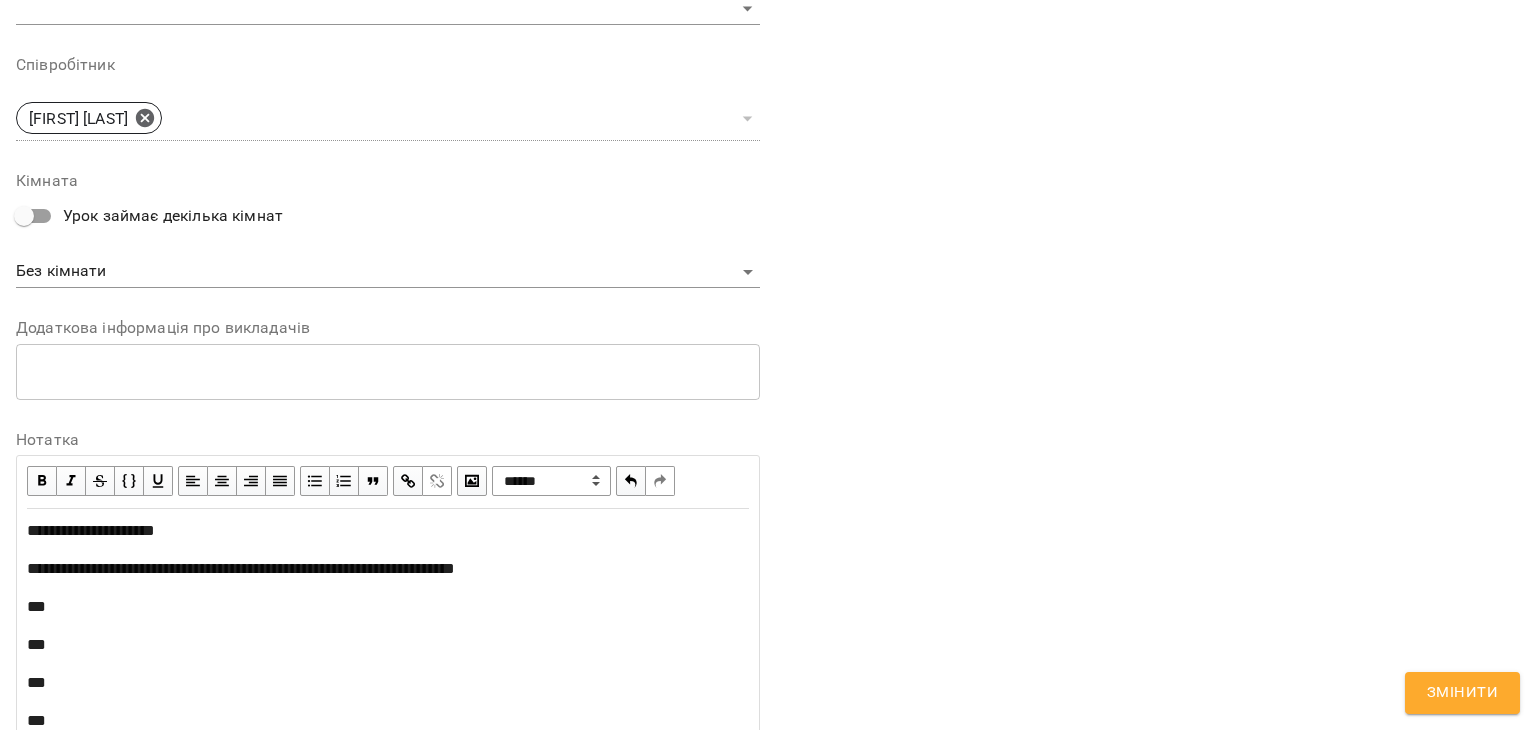 click at bounding box center [408, 481] 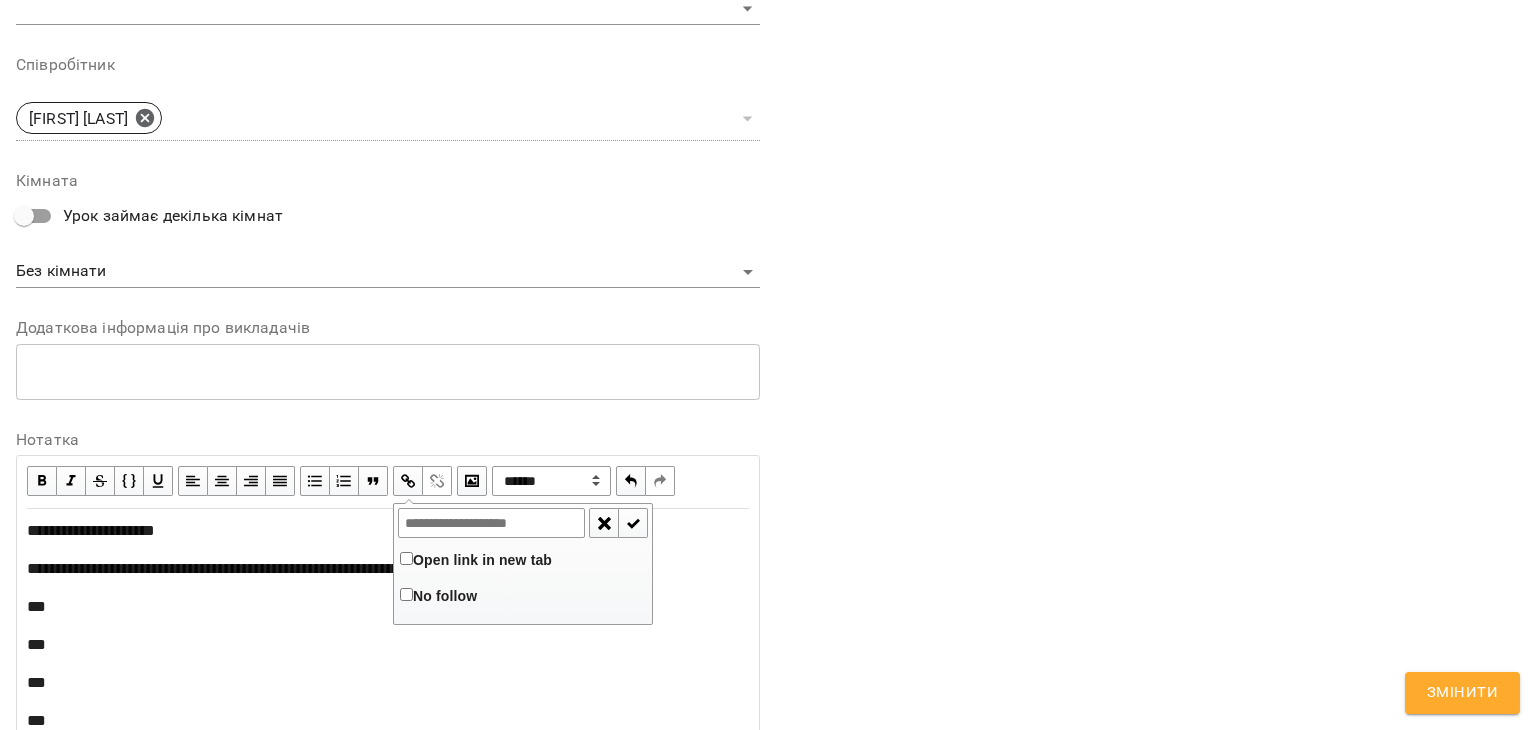 type on "**********" 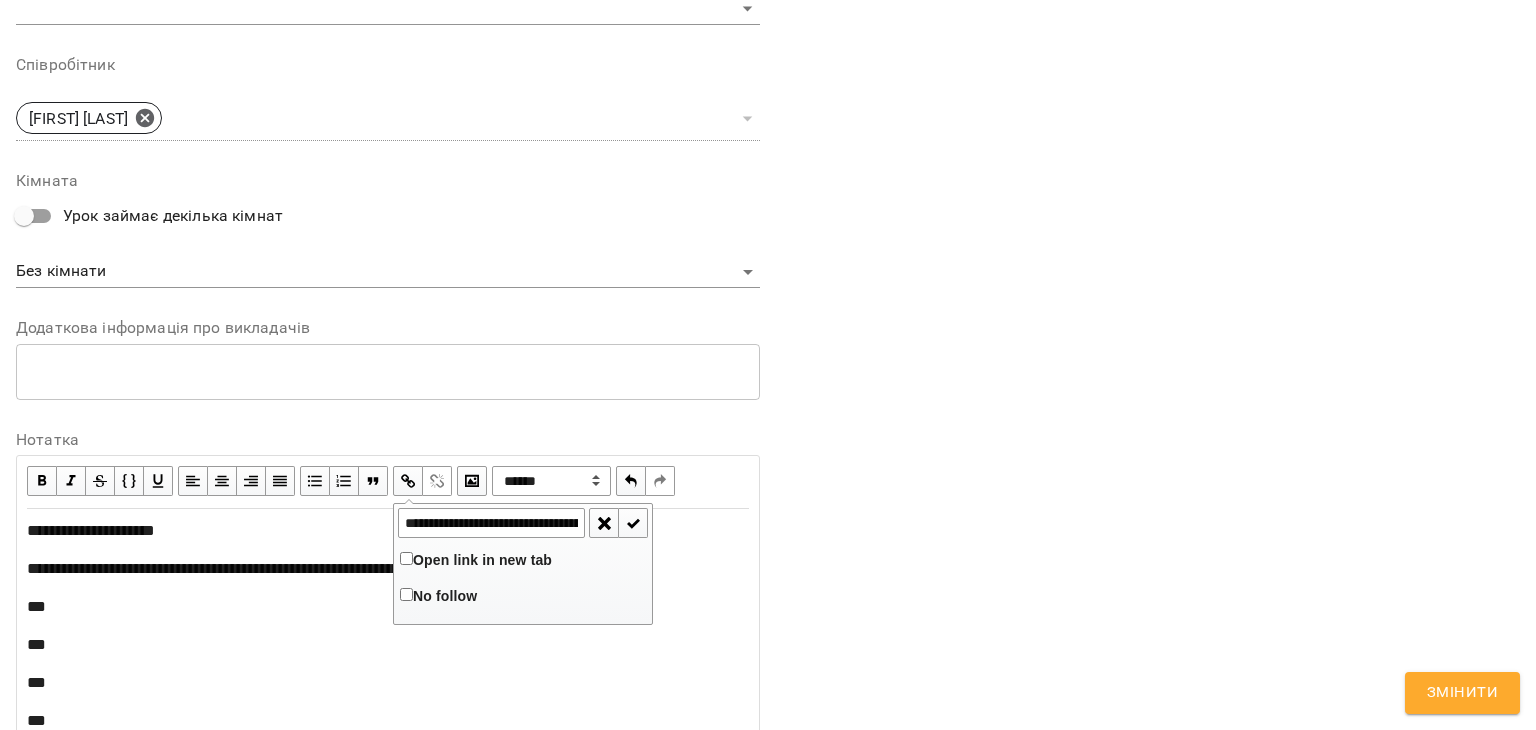 scroll, scrollTop: 0, scrollLeft: 246, axis: horizontal 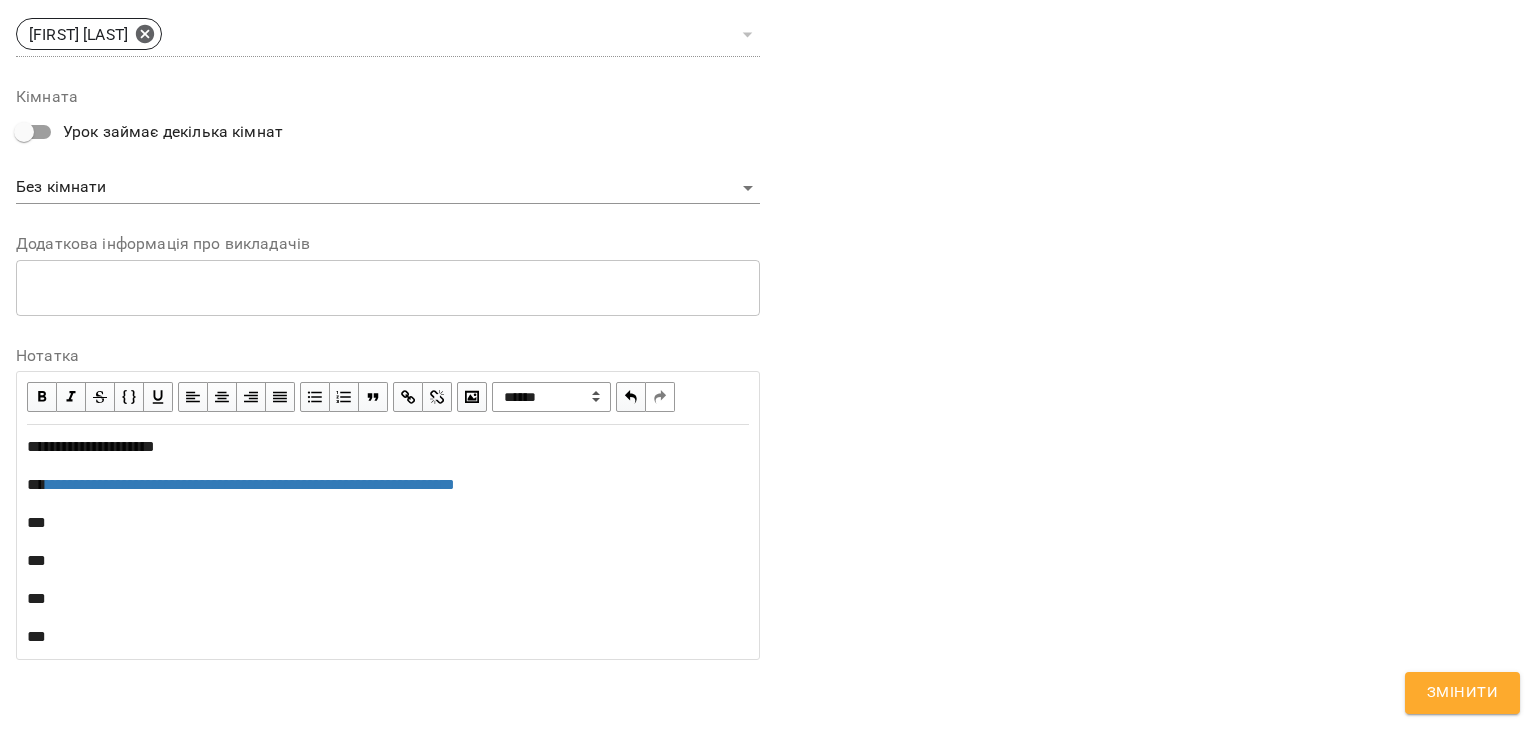click on "**" at bounding box center [388, 523] 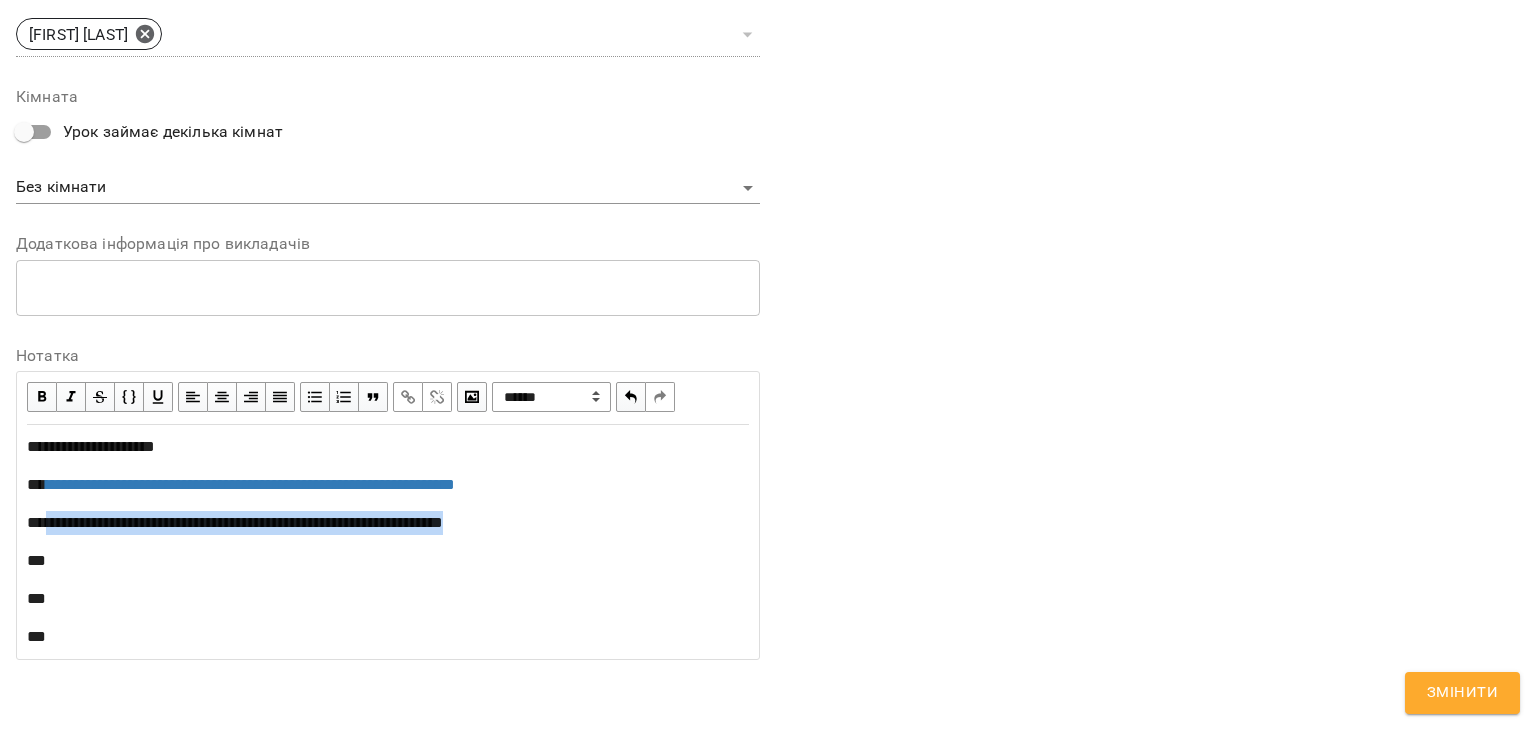drag, startPoint x: 47, startPoint y: 520, endPoint x: 552, endPoint y: 527, distance: 505.04852 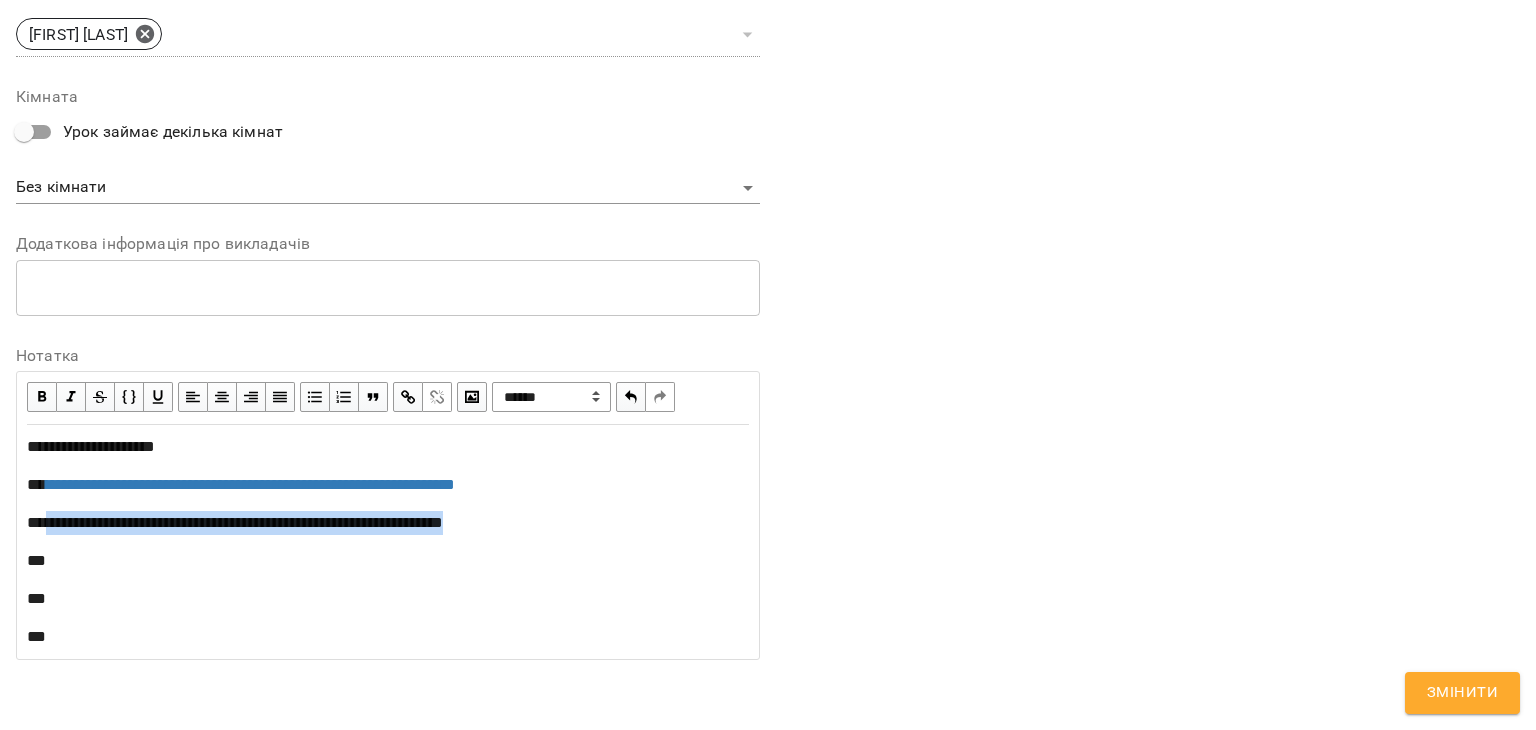 click at bounding box center [408, 397] 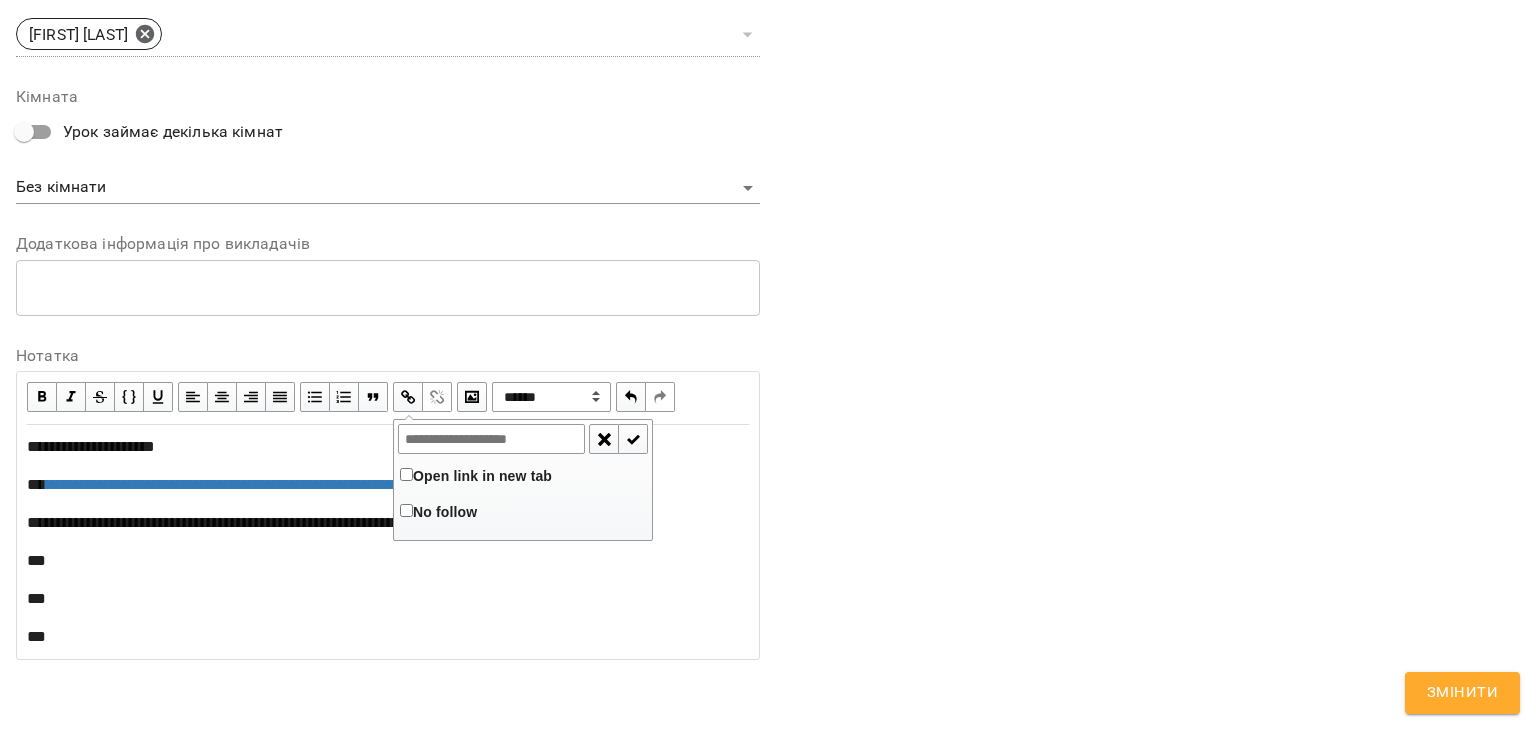 type on "**********" 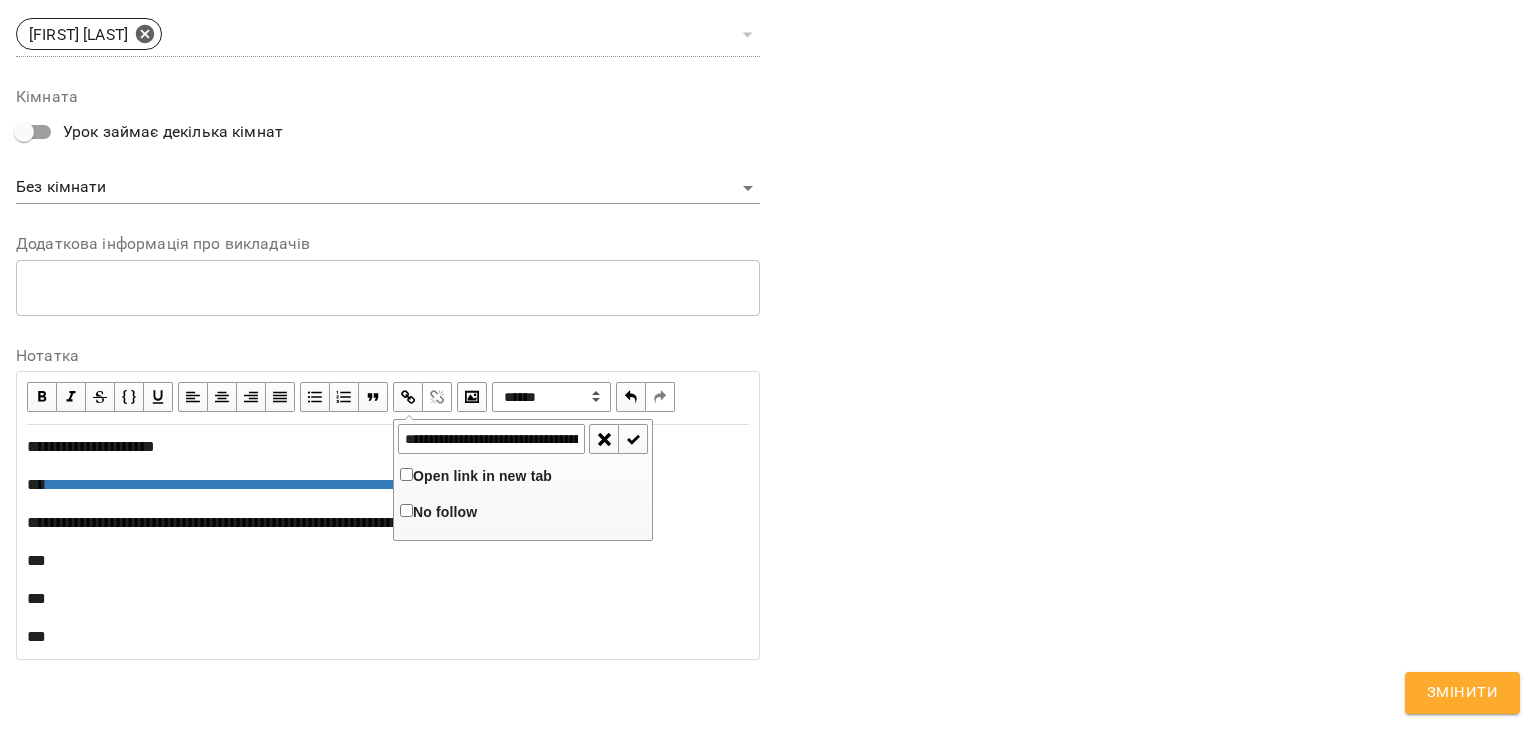 scroll, scrollTop: 0, scrollLeft: 241, axis: horizontal 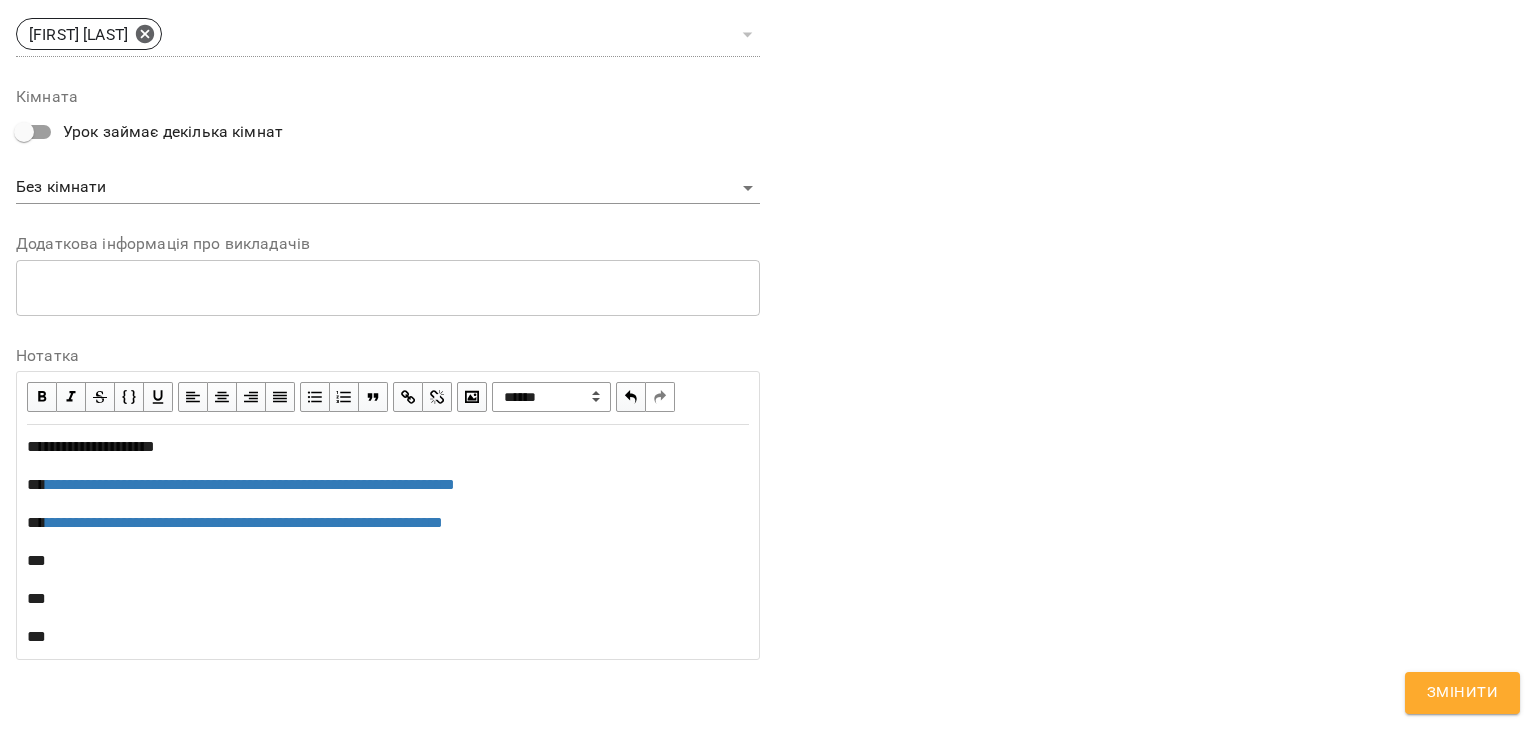 click on "**" at bounding box center (388, 561) 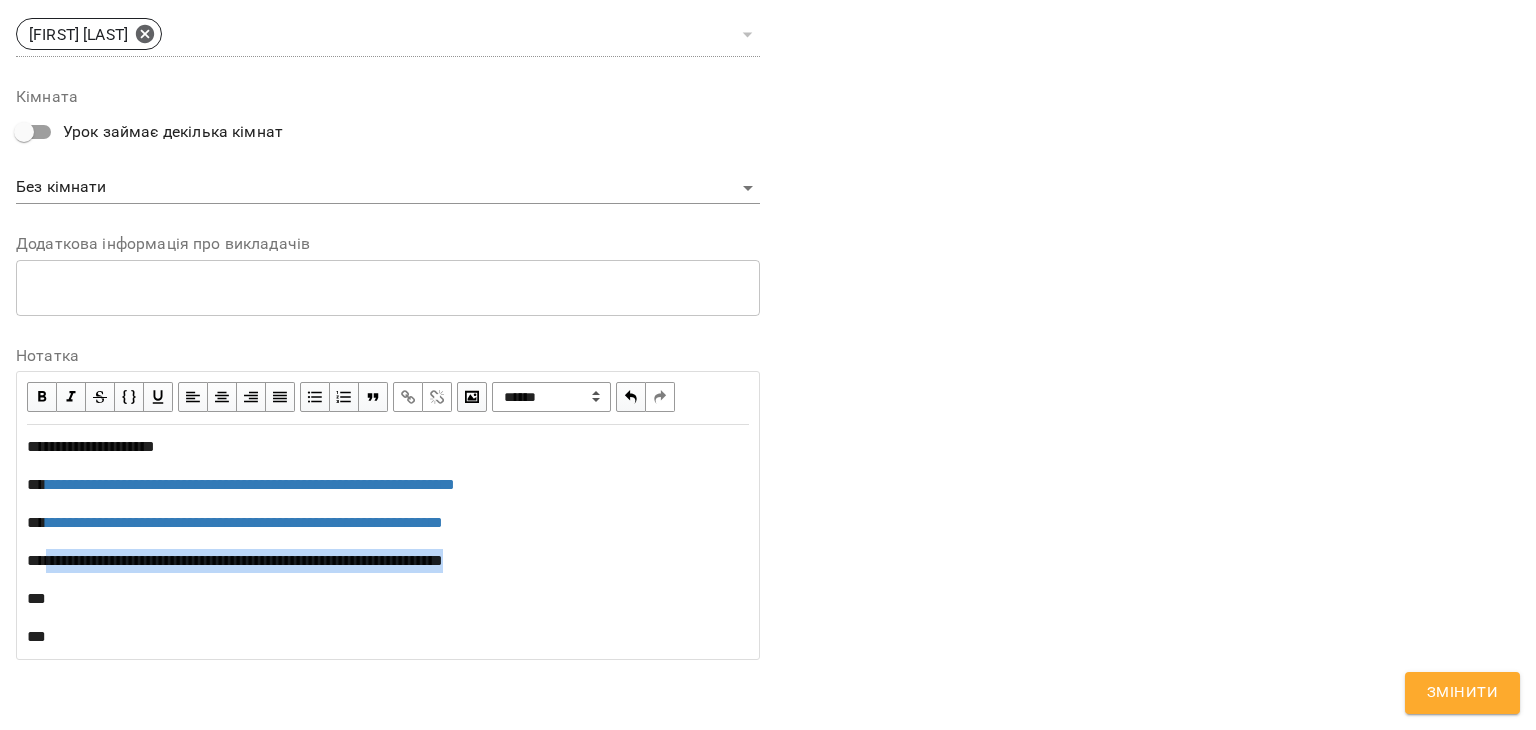 drag, startPoint x: 46, startPoint y: 561, endPoint x: 556, endPoint y: 556, distance: 510.0245 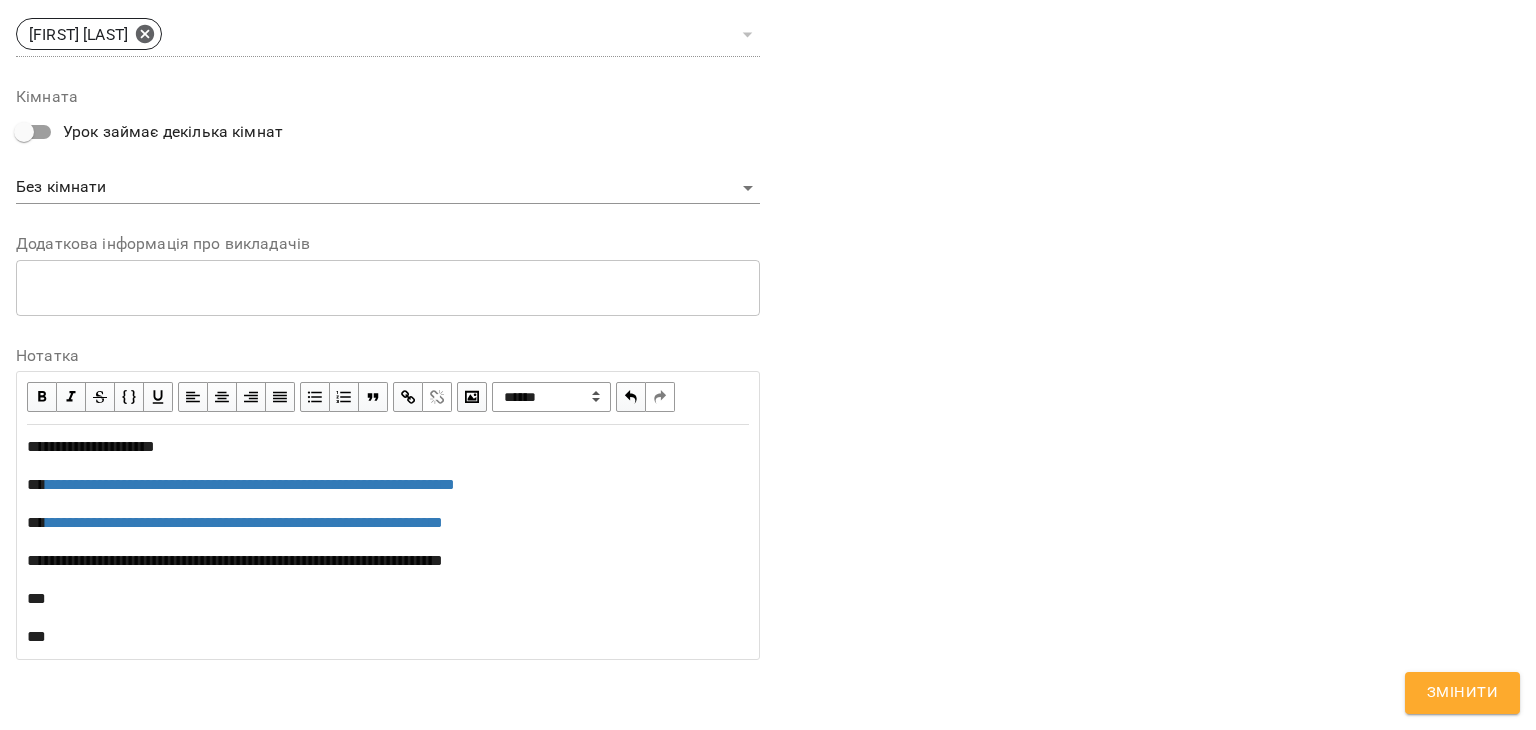 click at bounding box center (408, 397) 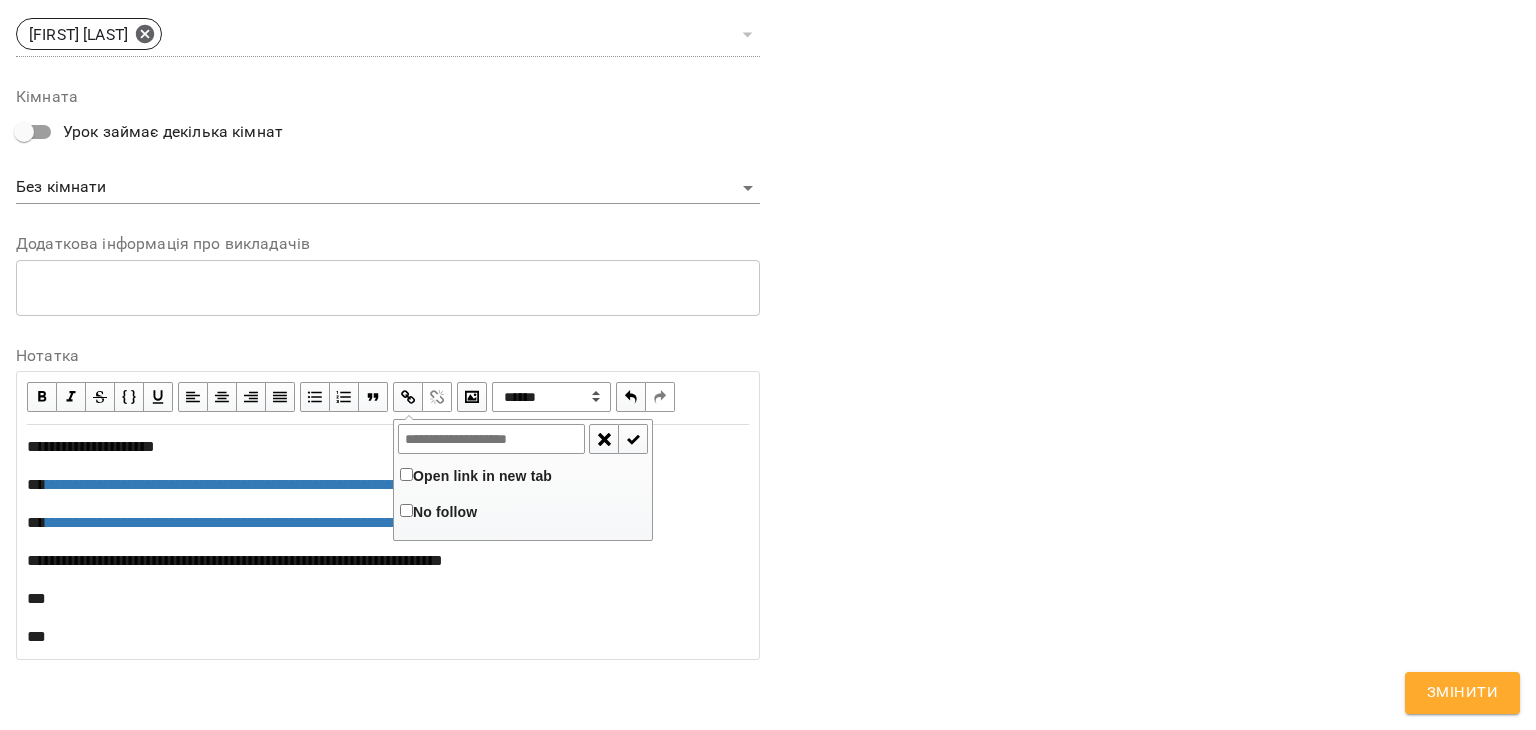 type on "**********" 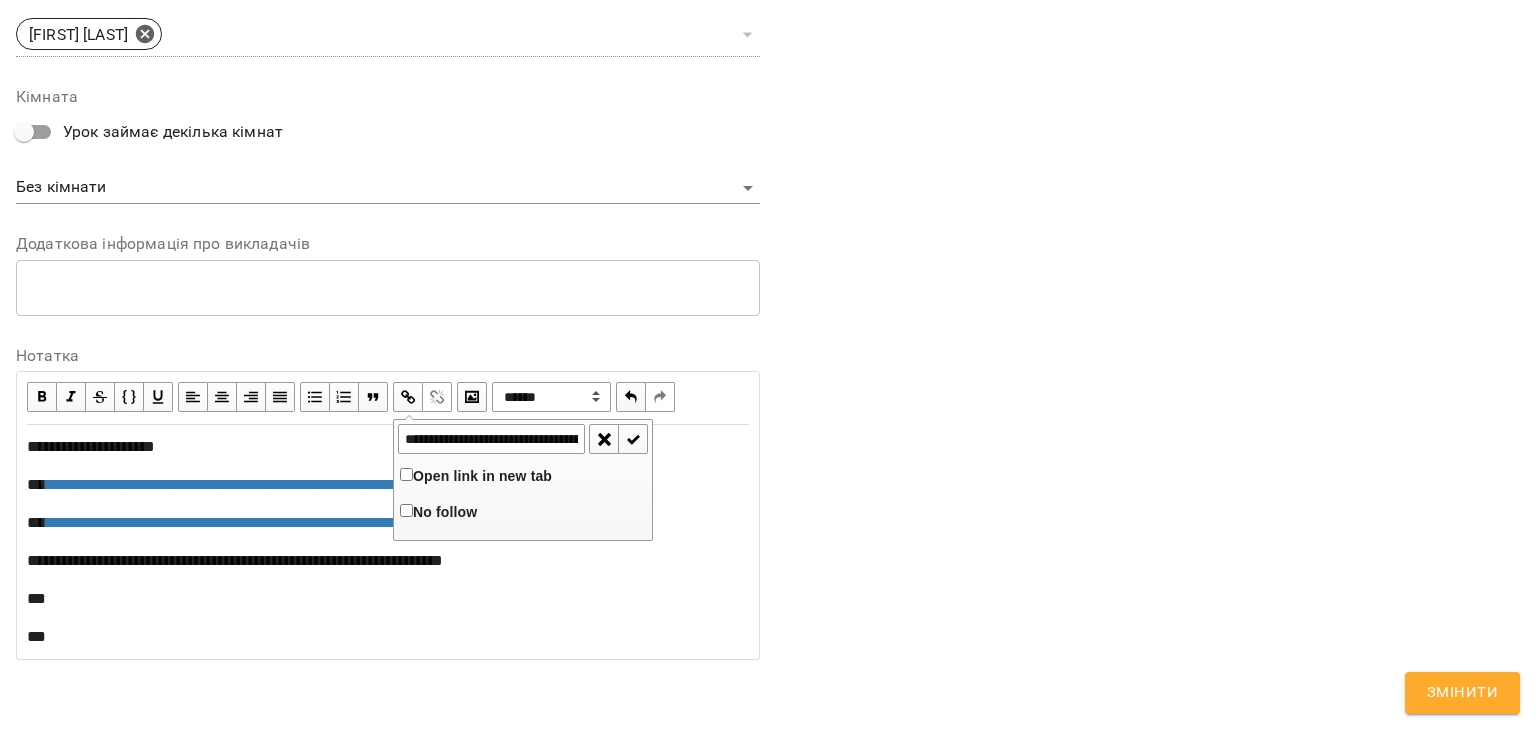 scroll, scrollTop: 0, scrollLeft: 232, axis: horizontal 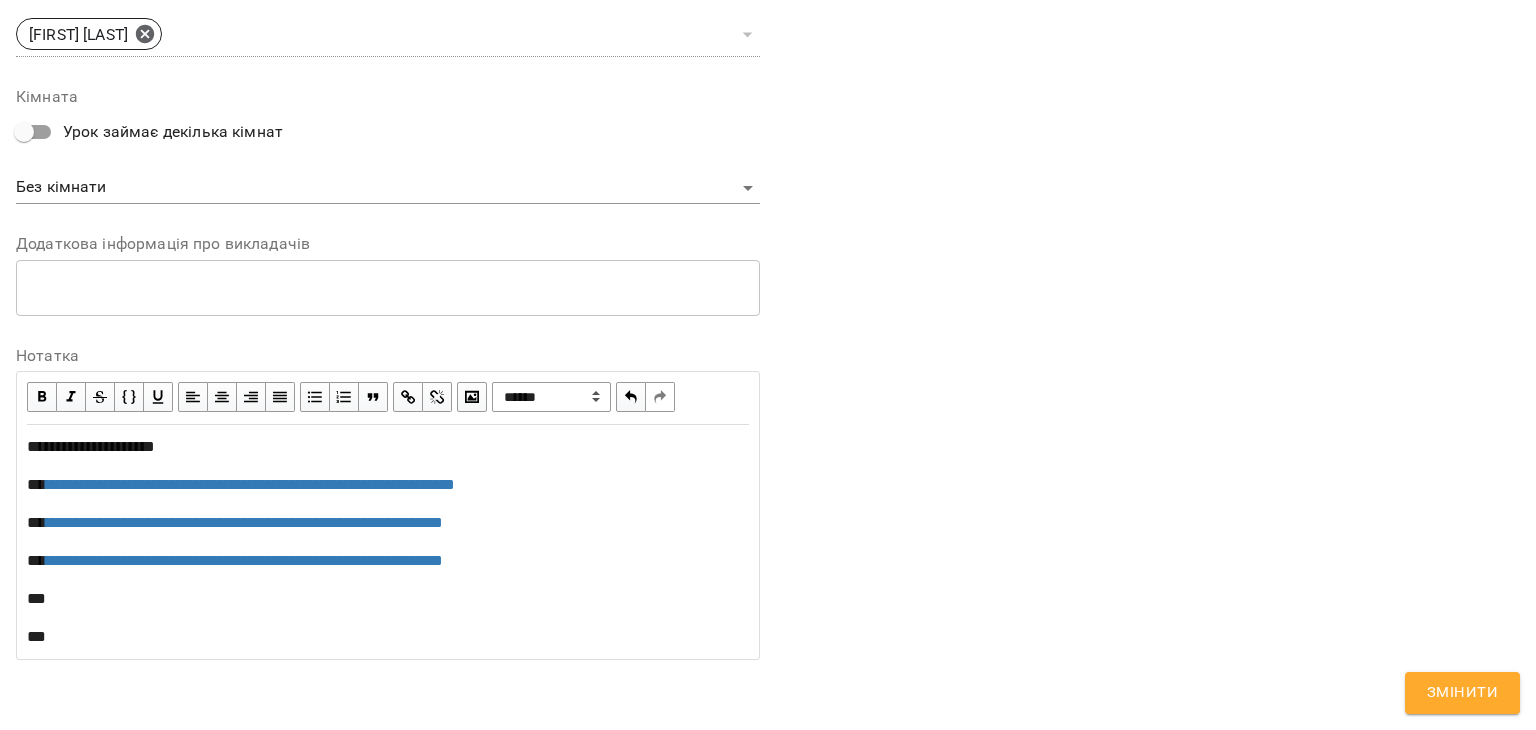 click on "**" at bounding box center (388, 599) 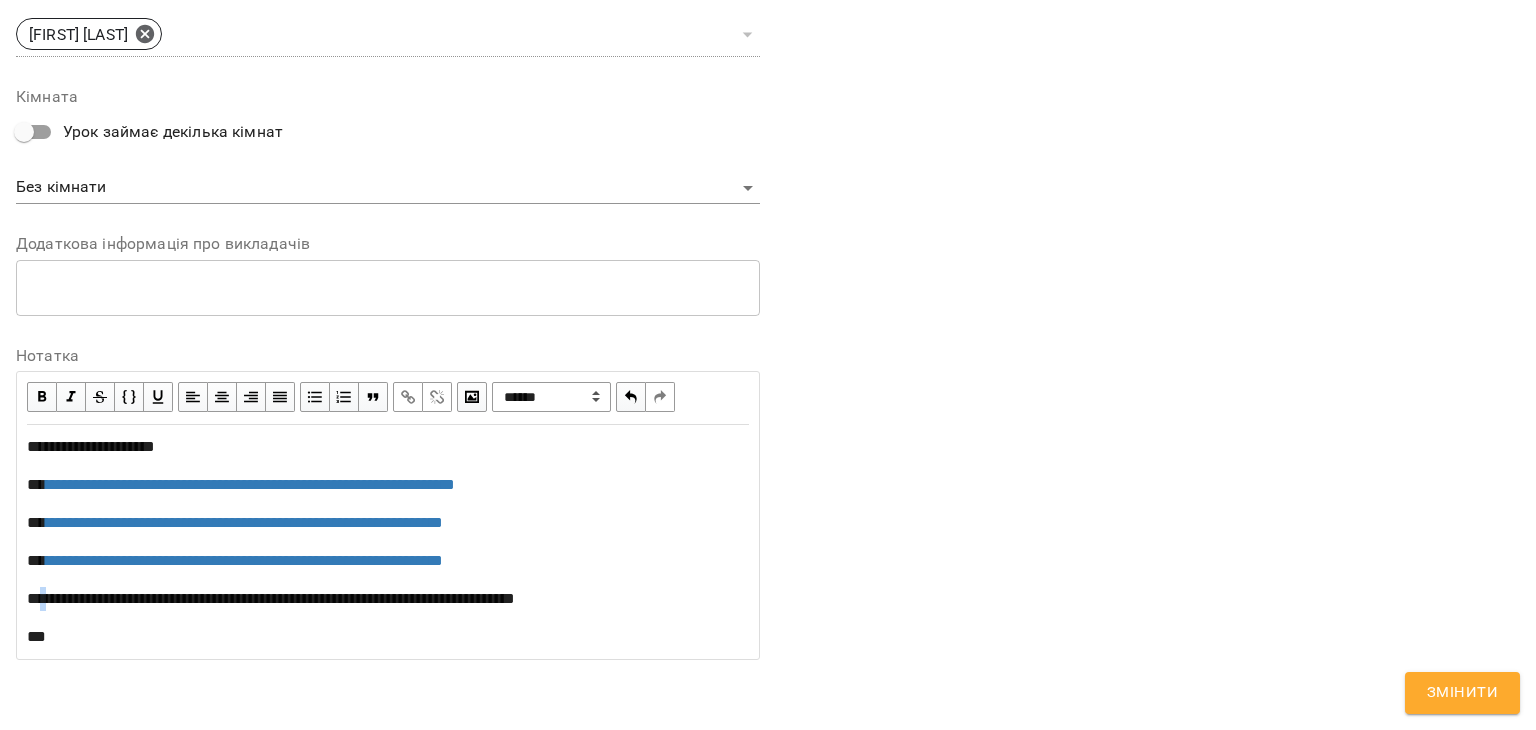 click on "**********" at bounding box center [388, 599] 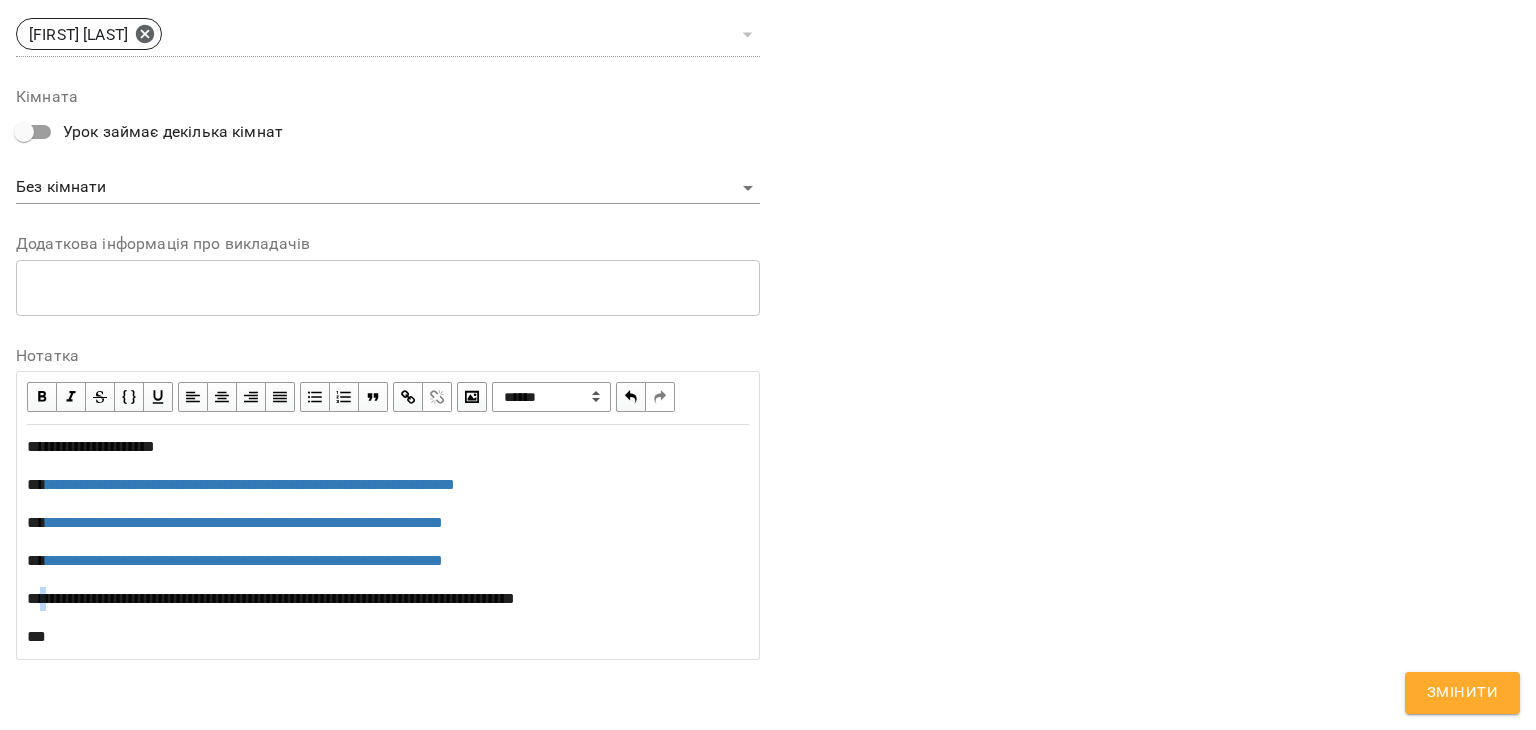 click on "**********" at bounding box center (388, 599) 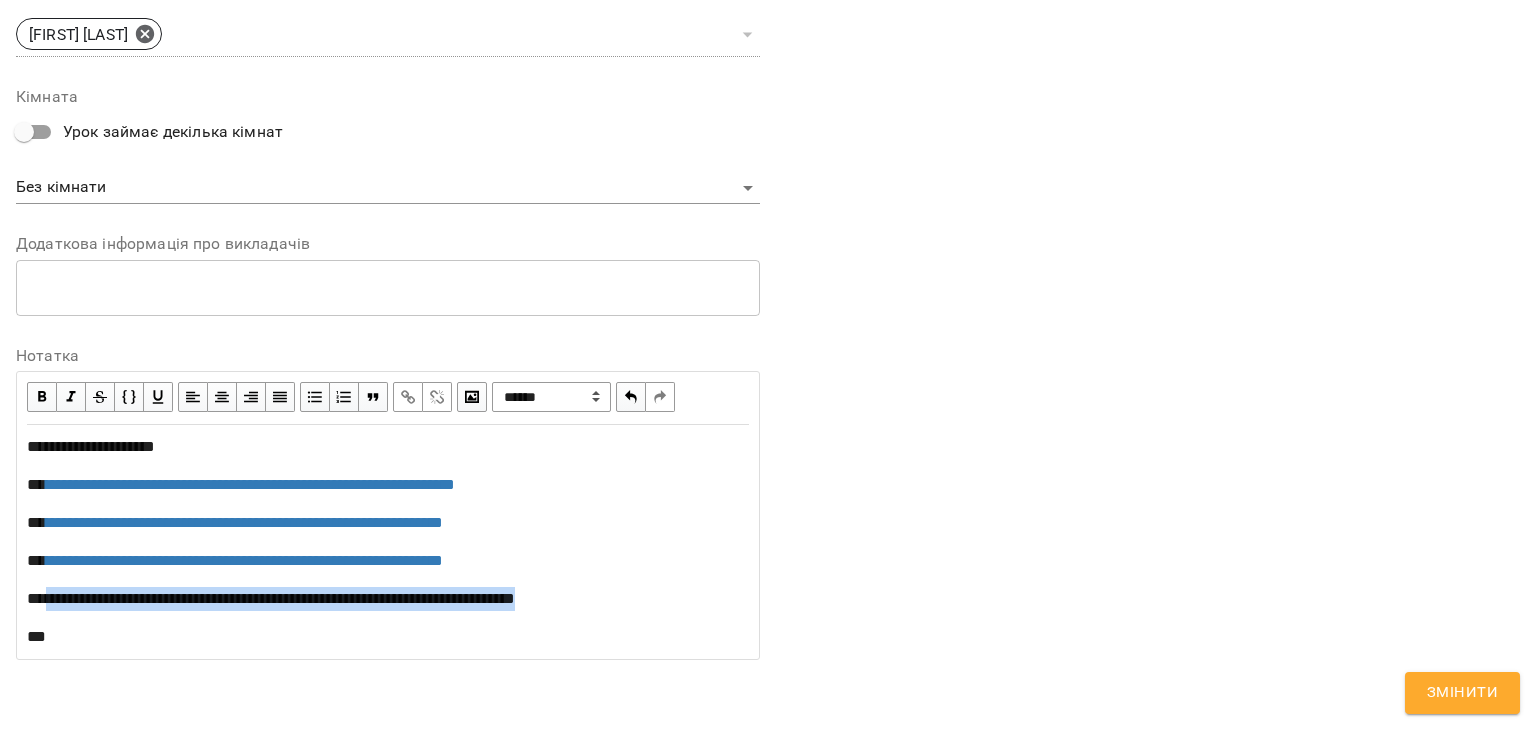 drag, startPoint x: 46, startPoint y: 598, endPoint x: 650, endPoint y: 588, distance: 604.08276 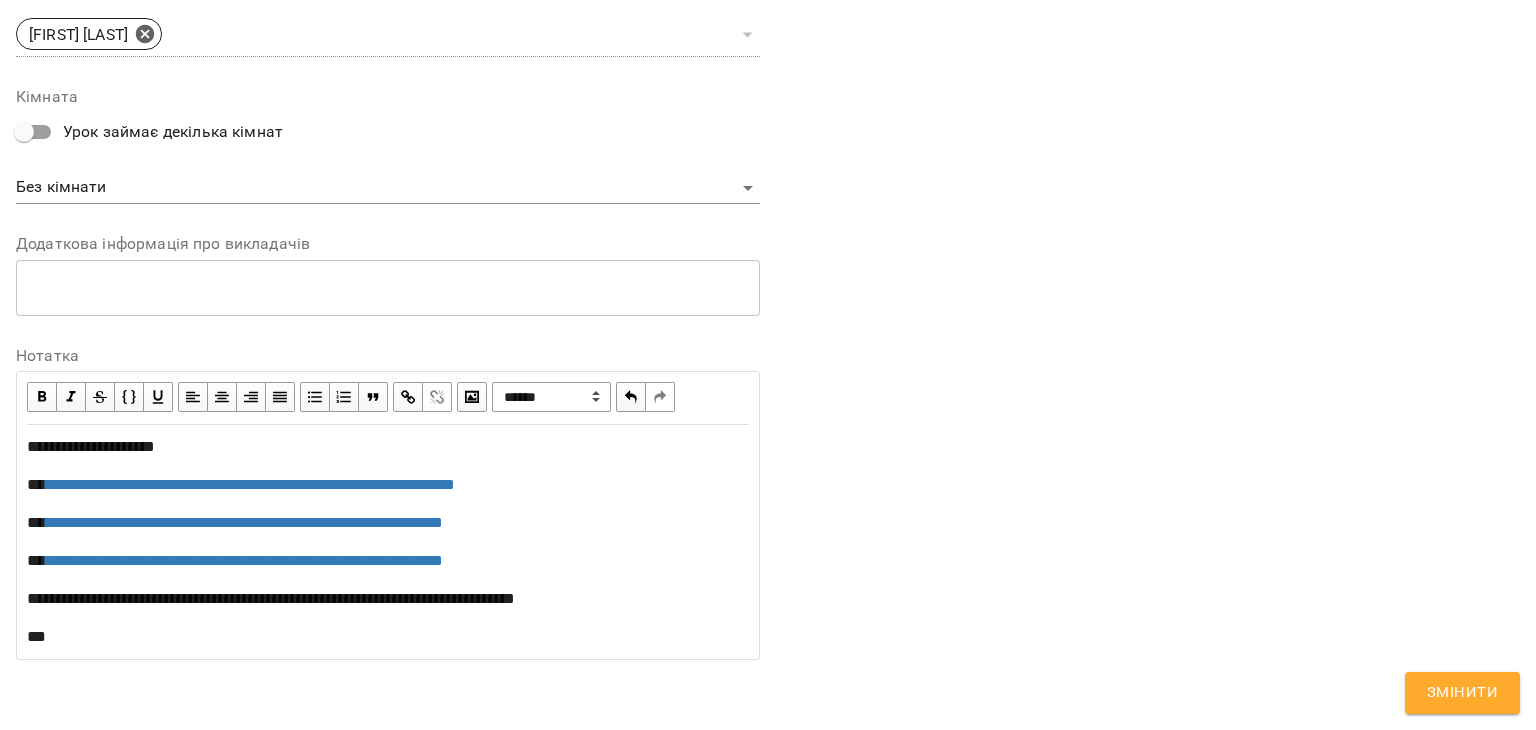 click at bounding box center [408, 397] 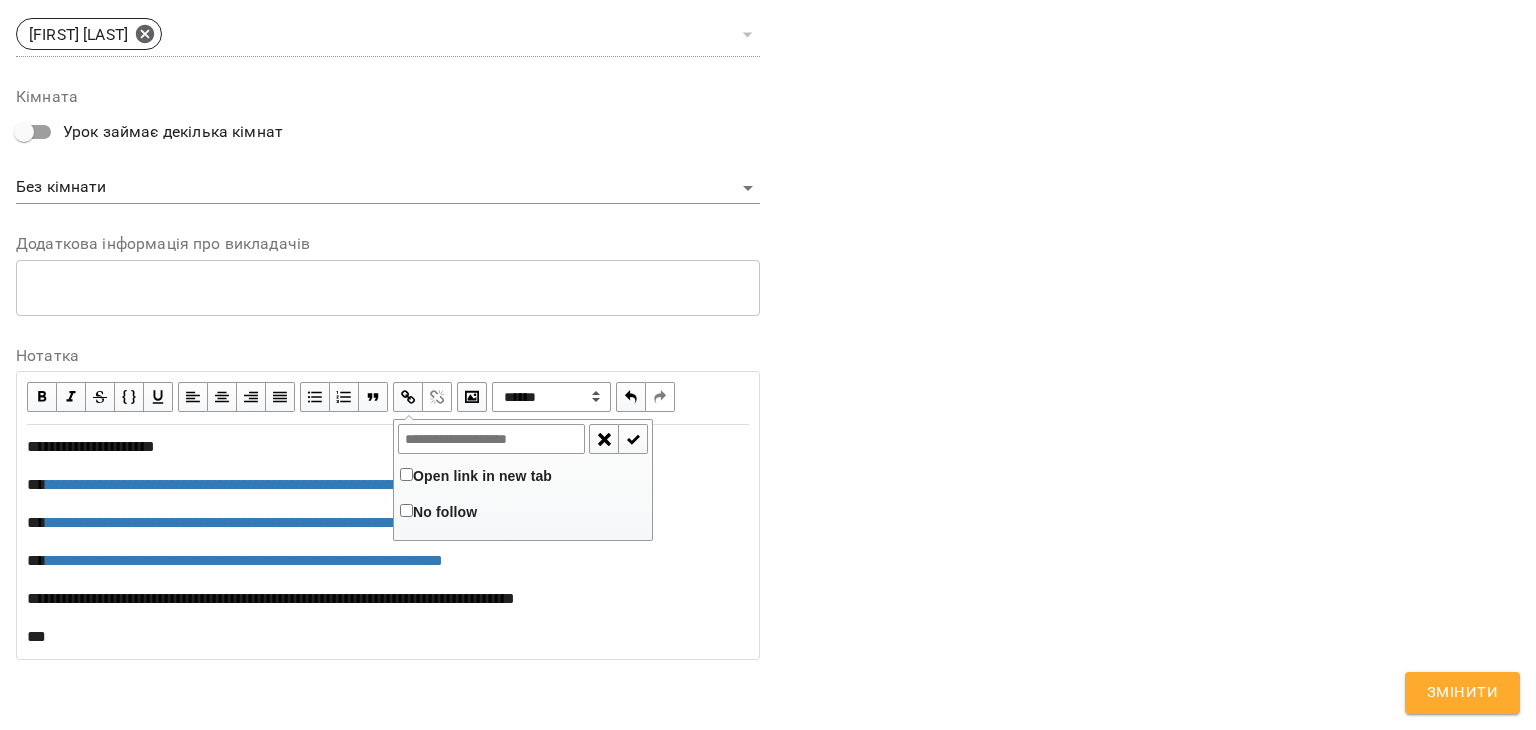 type on "**********" 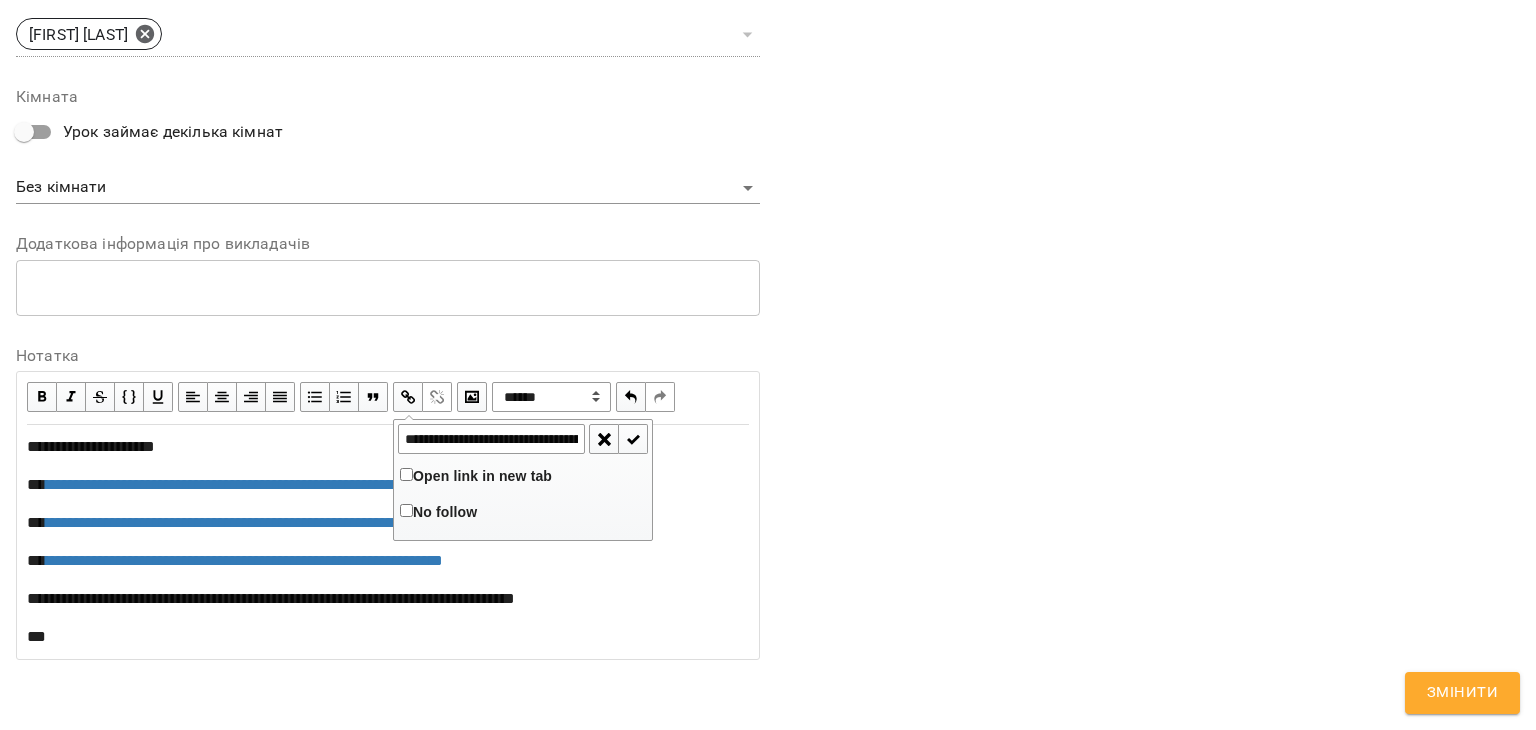 scroll, scrollTop: 0, scrollLeft: 325, axis: horizontal 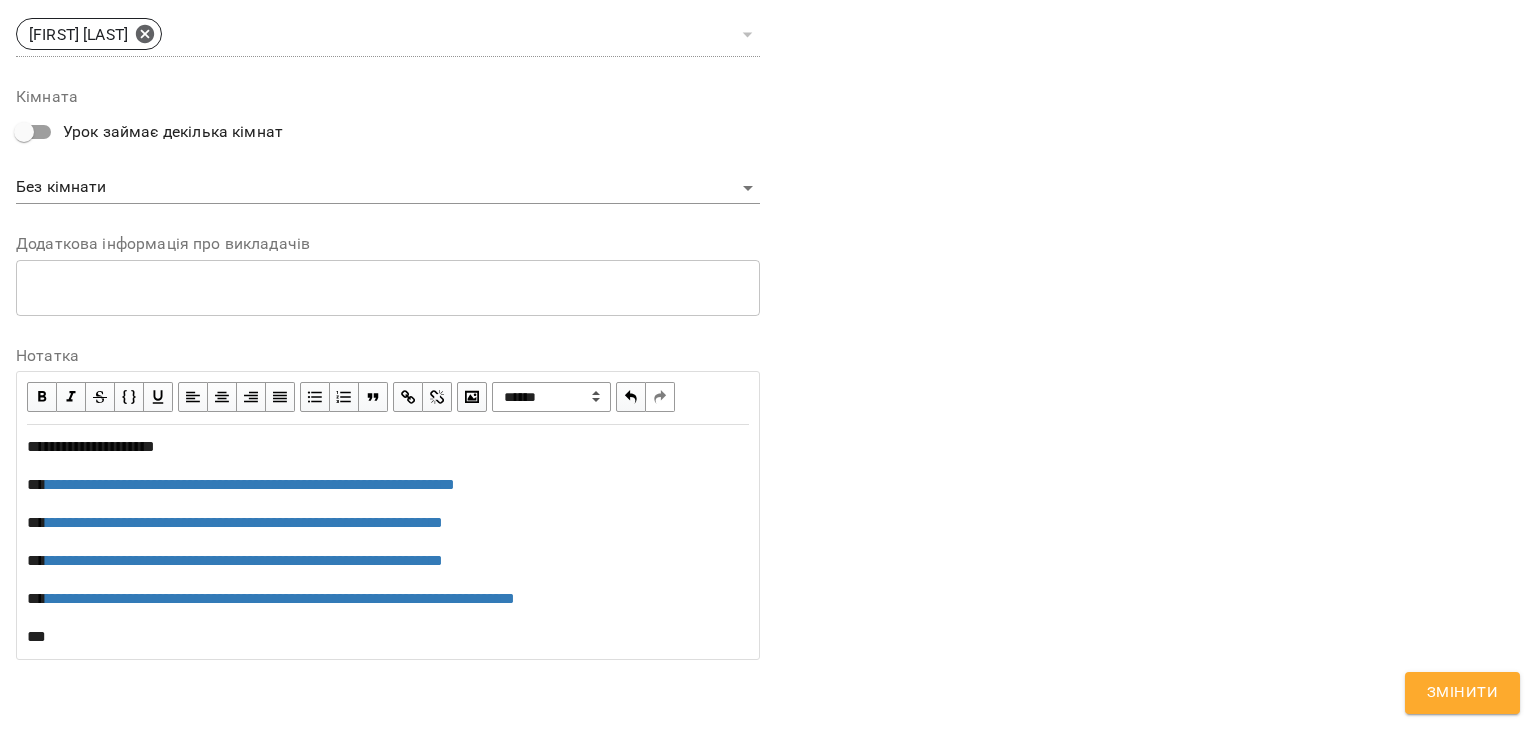 click on "**" at bounding box center [388, 637] 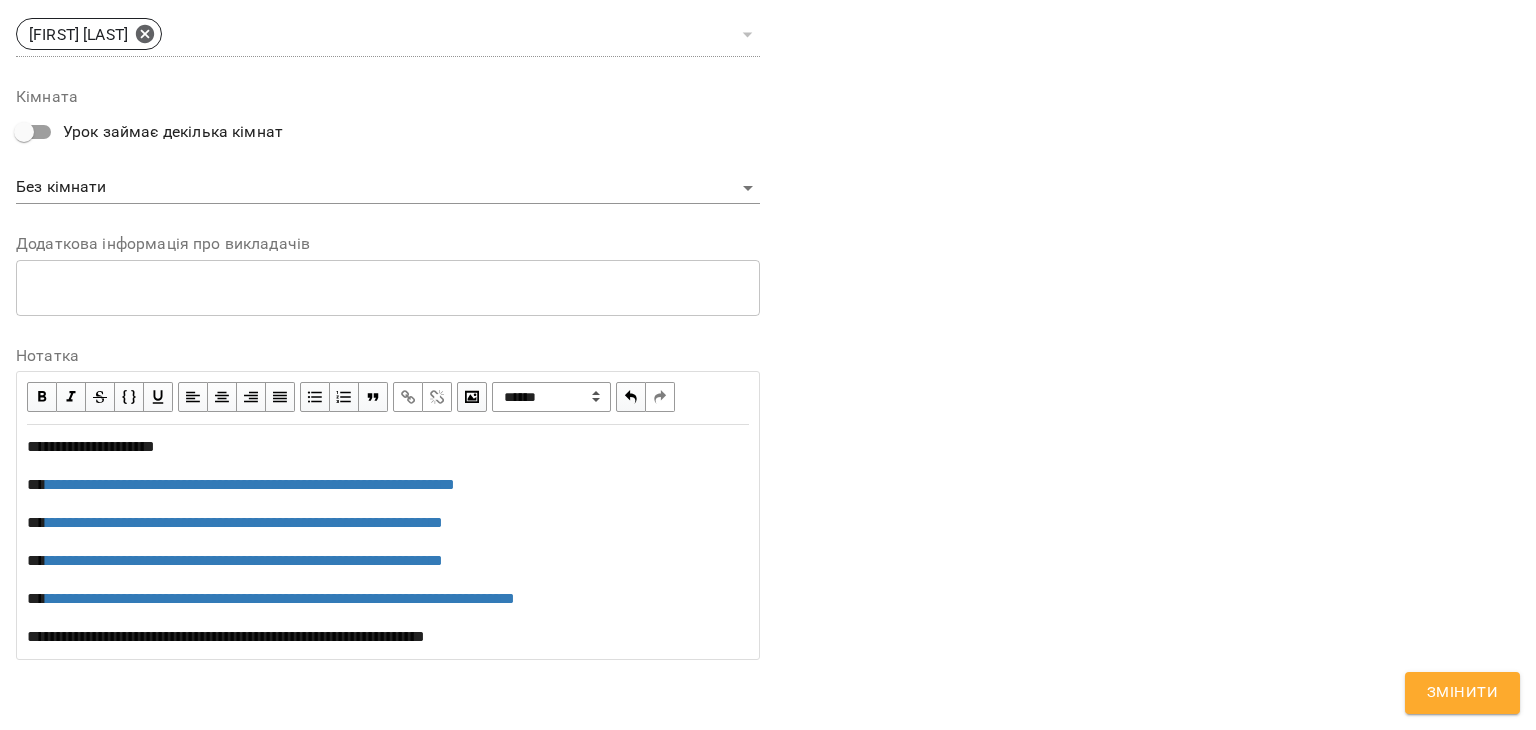 click on "**********" at bounding box center (226, 636) 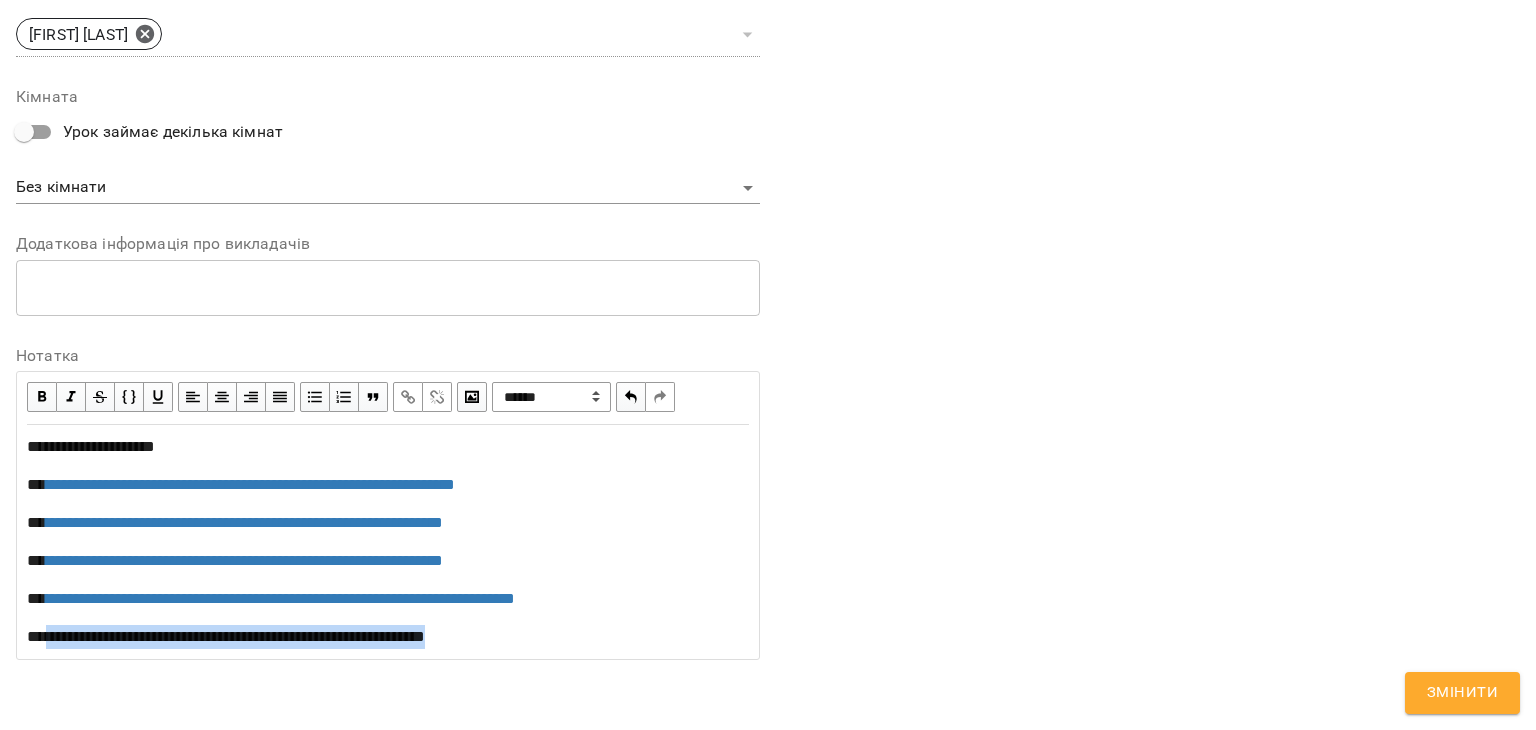 drag, startPoint x: 47, startPoint y: 636, endPoint x: 530, endPoint y: 647, distance: 483.12524 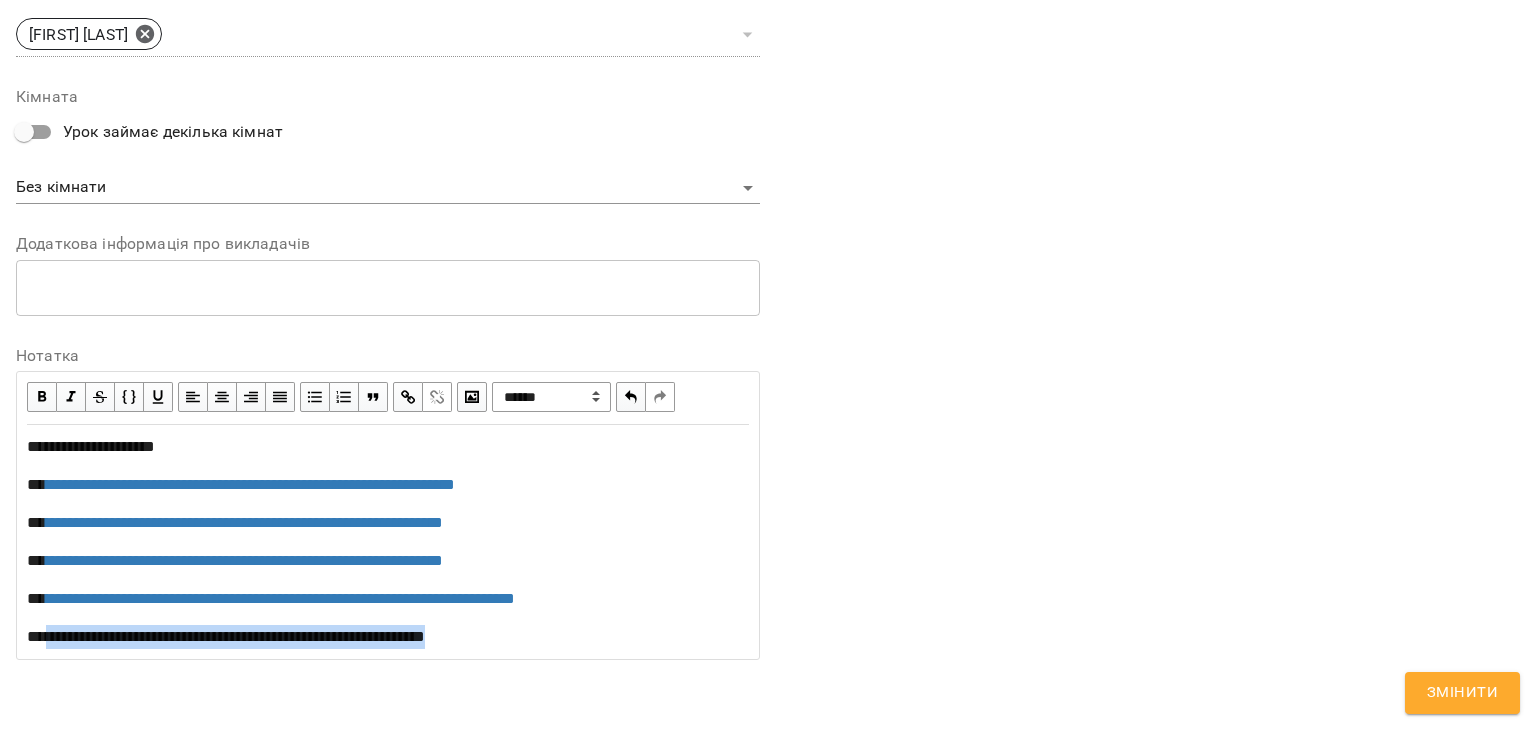 click at bounding box center (408, 397) 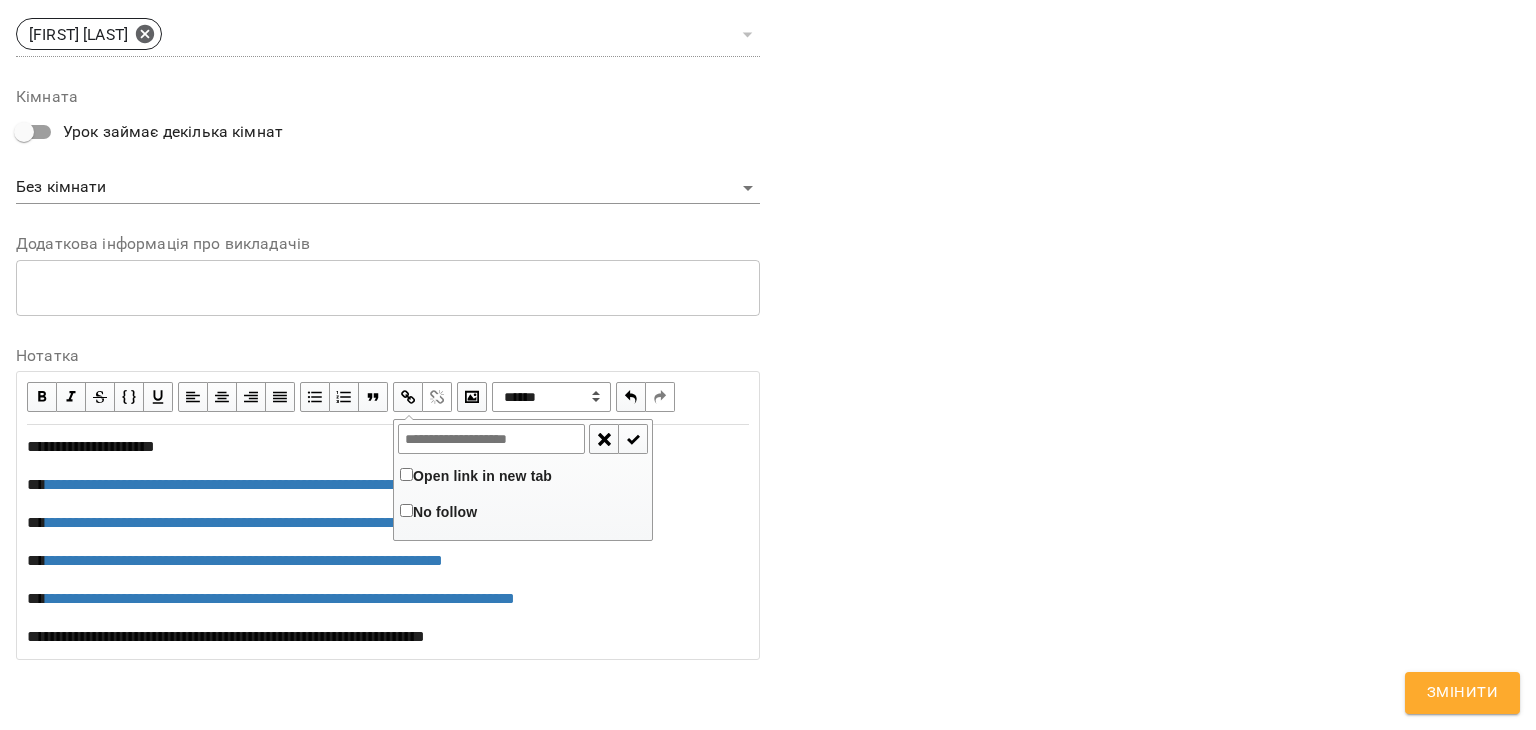 type on "**********" 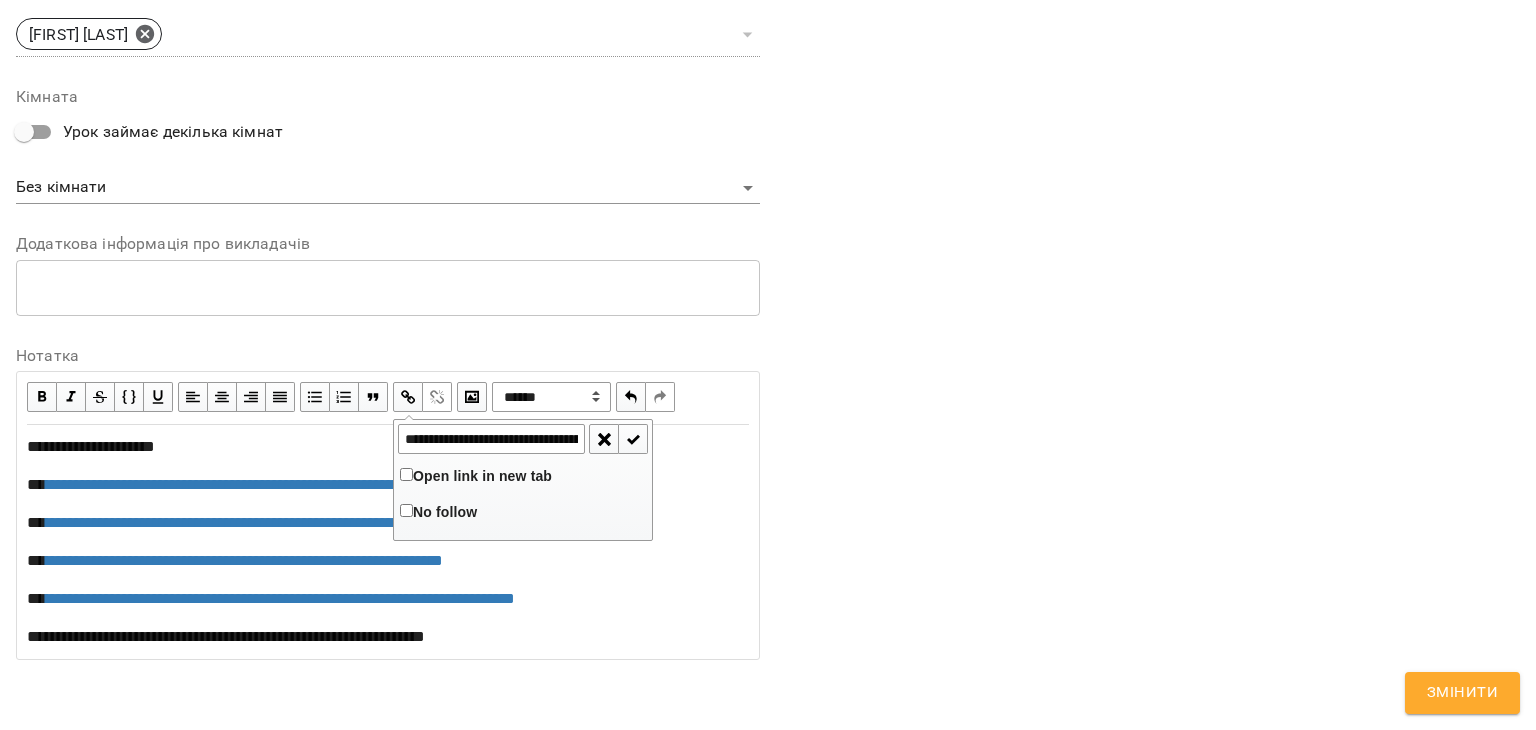 scroll, scrollTop: 0, scrollLeft: 212, axis: horizontal 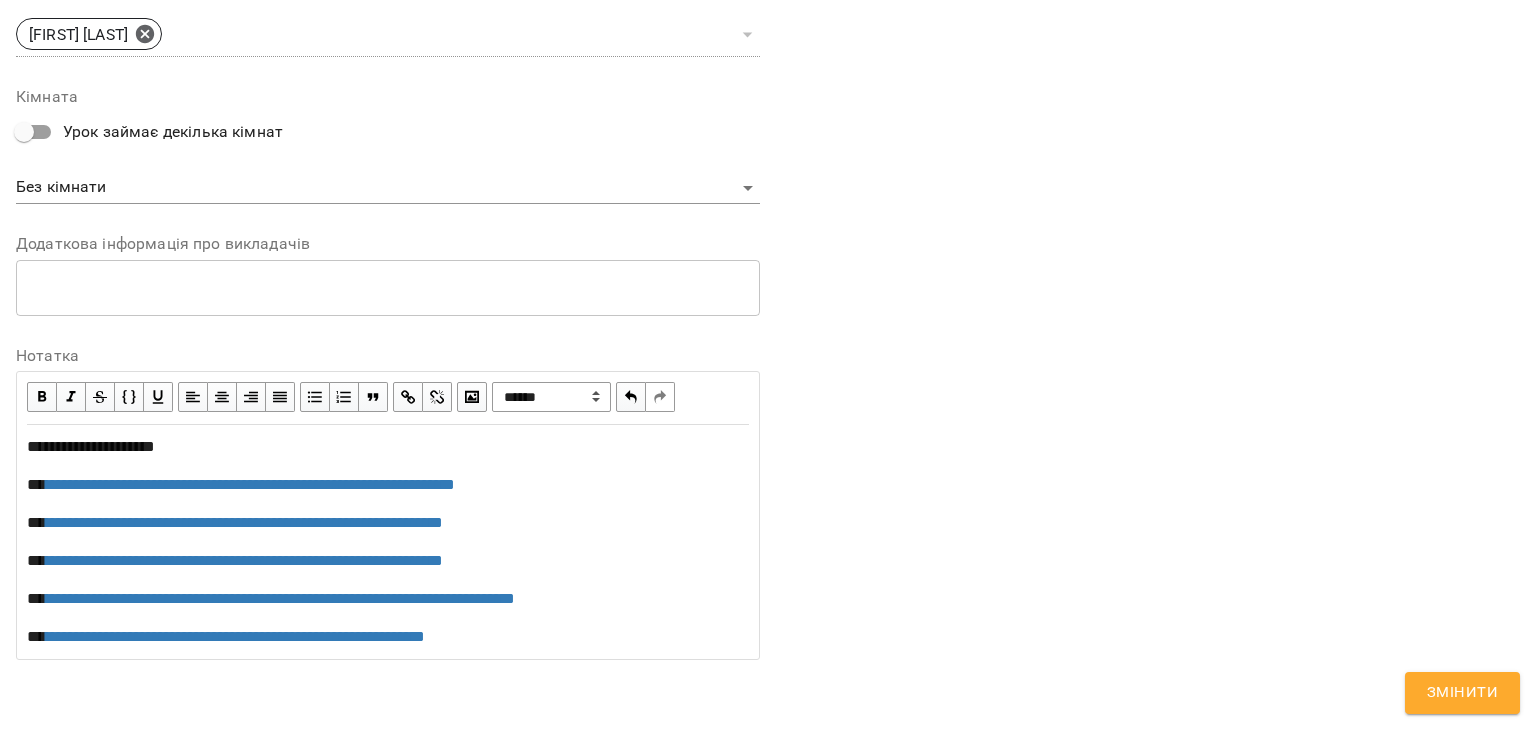 click on "**********" at bounding box center (388, -16) 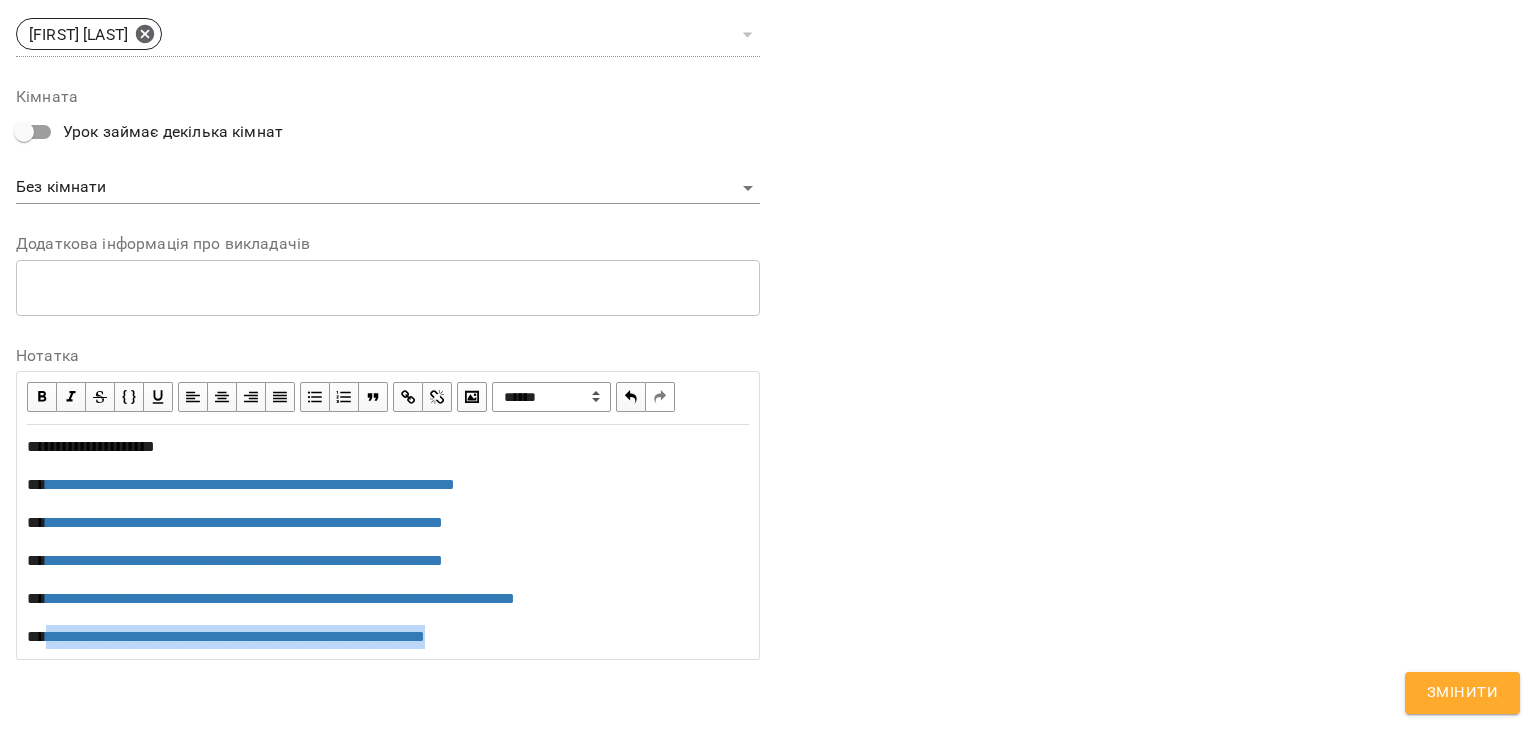 click on "[FIRST] [LAST]" at bounding box center (388, 637) 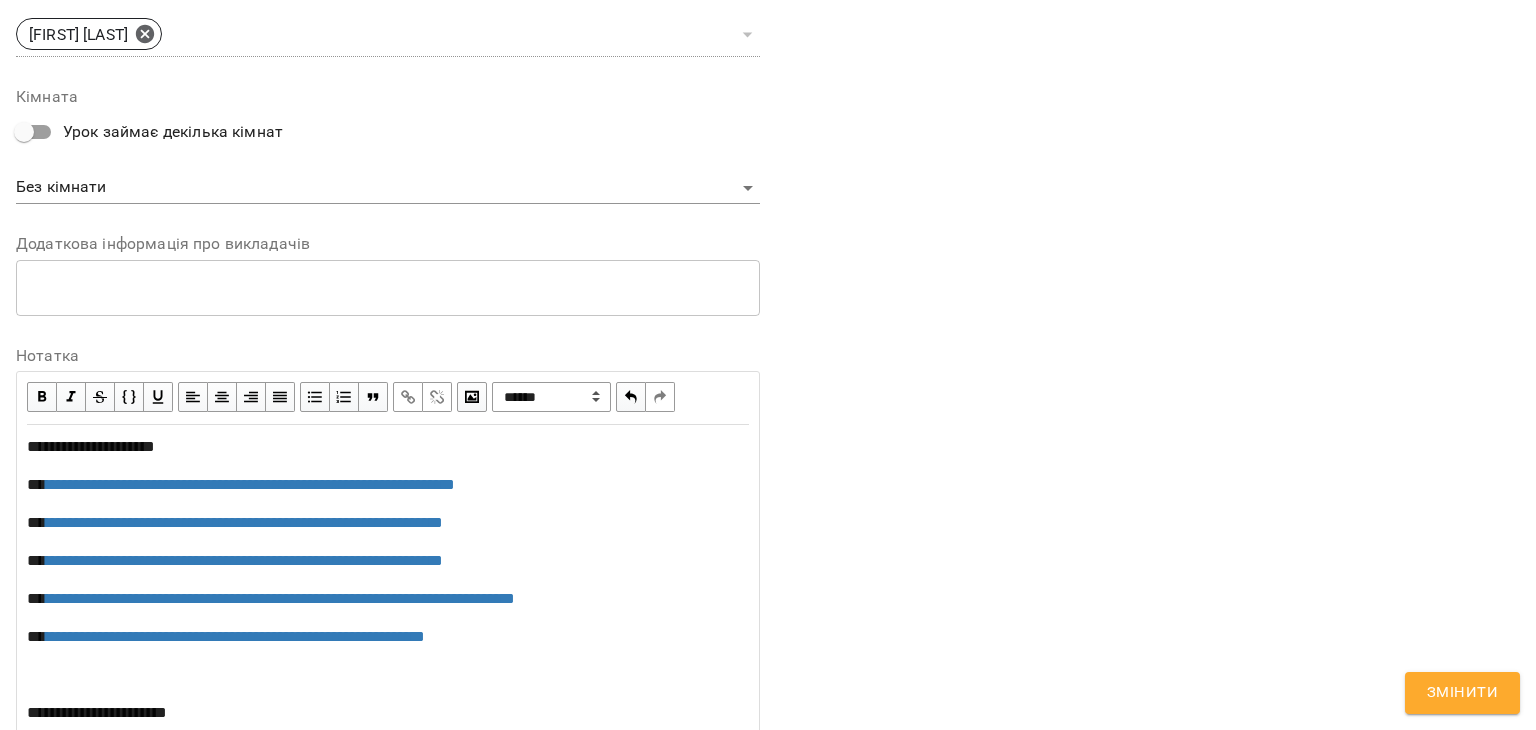 scroll, scrollTop: 987, scrollLeft: 0, axis: vertical 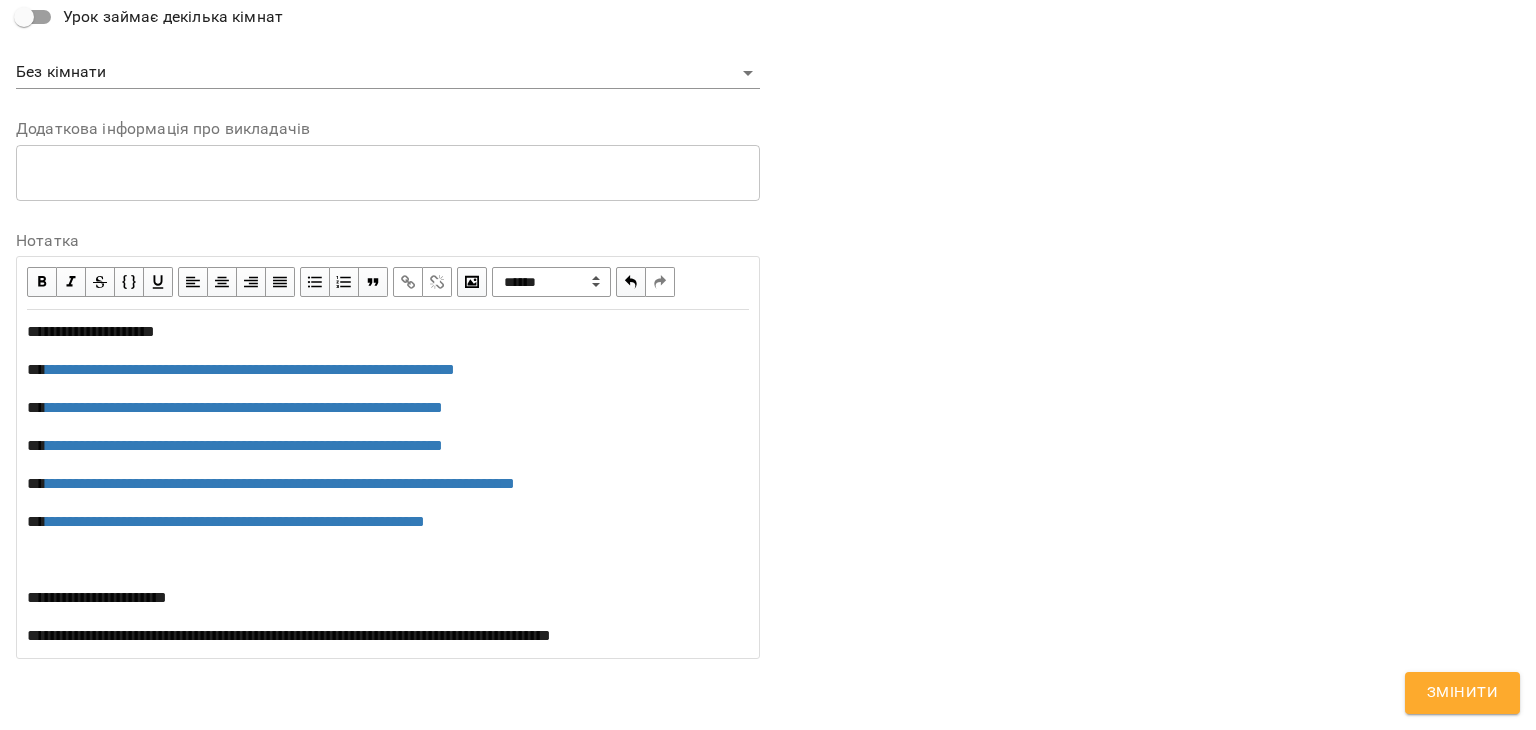 click on "[FIRST] [LAST] [FIRST] [LAST] [FIRST] [LAST] [FIRST] [LAST] [FIRST] [LAST] [FIRST] [LAST] [FIRST] [LAST]" at bounding box center [388, 484] 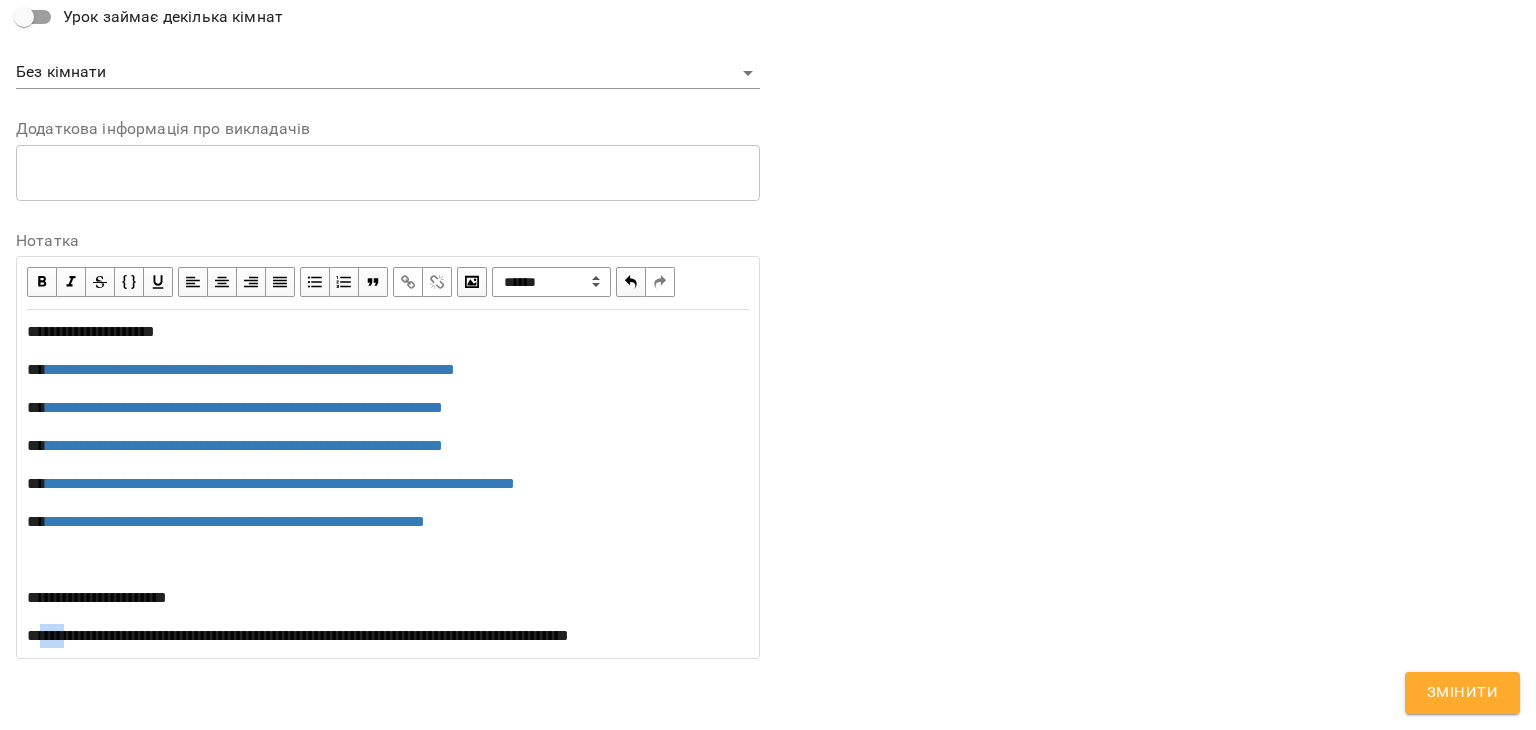 drag, startPoint x: 40, startPoint y: 634, endPoint x: 69, endPoint y: 633, distance: 29.017237 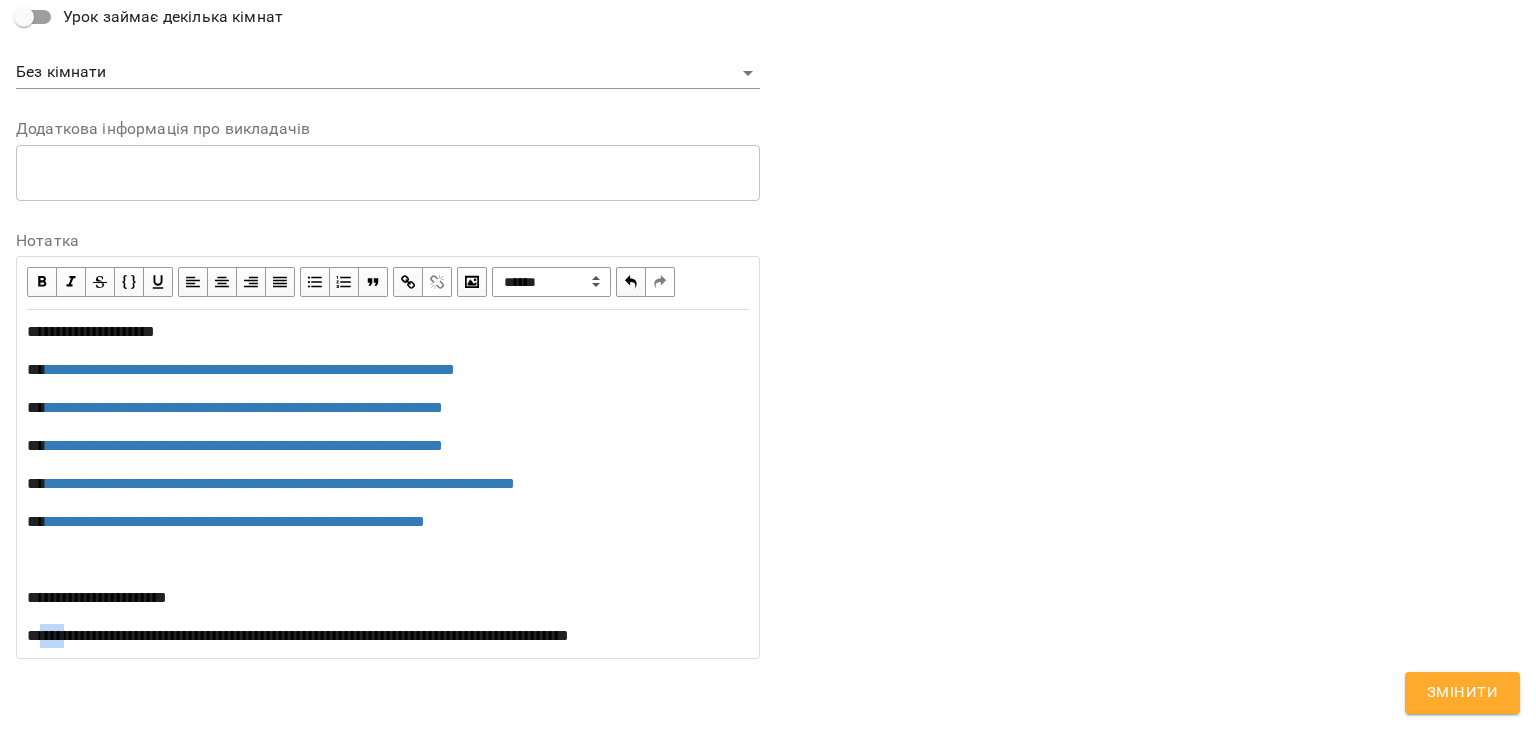 click on "**********" at bounding box center [298, 635] 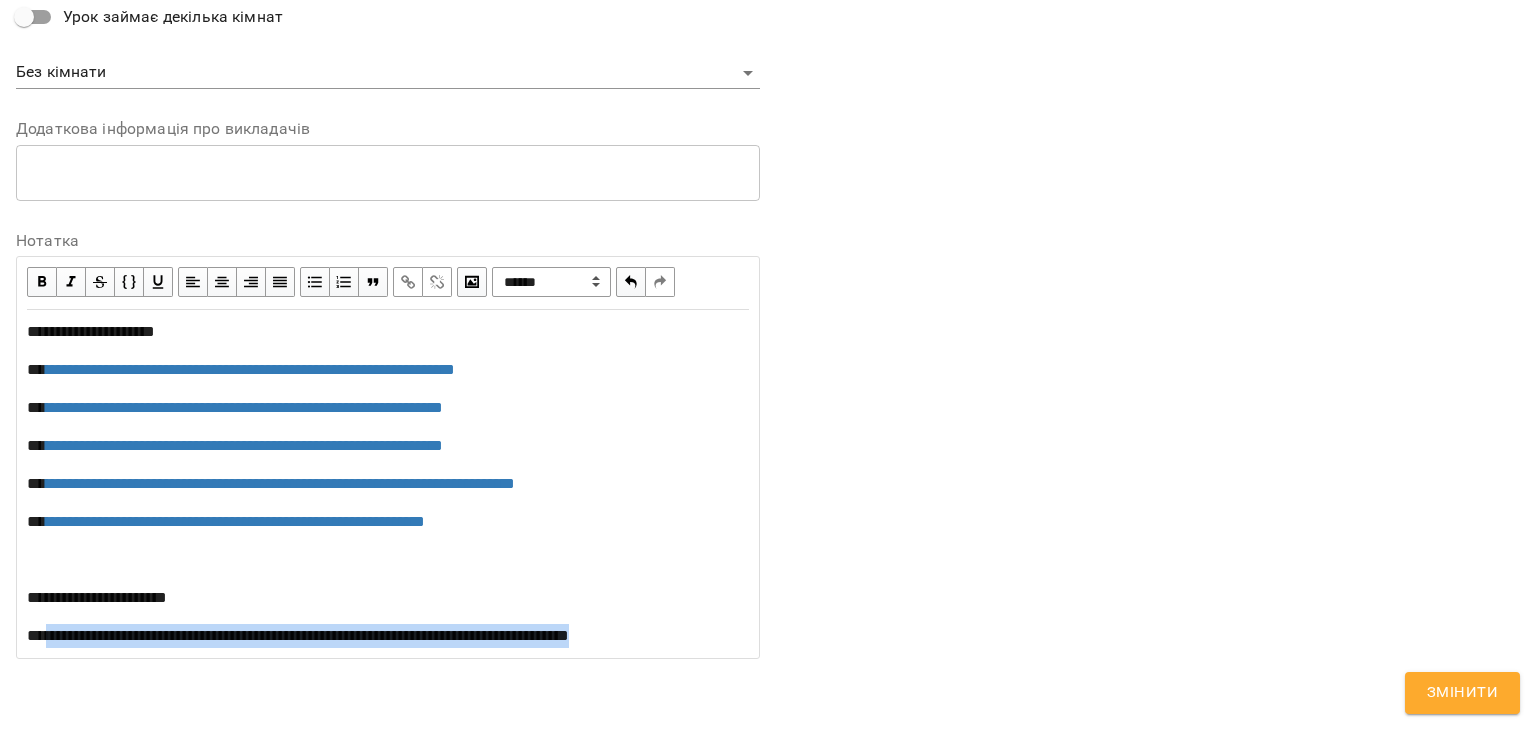 drag, startPoint x: 48, startPoint y: 636, endPoint x: 707, endPoint y: 628, distance: 659.0486 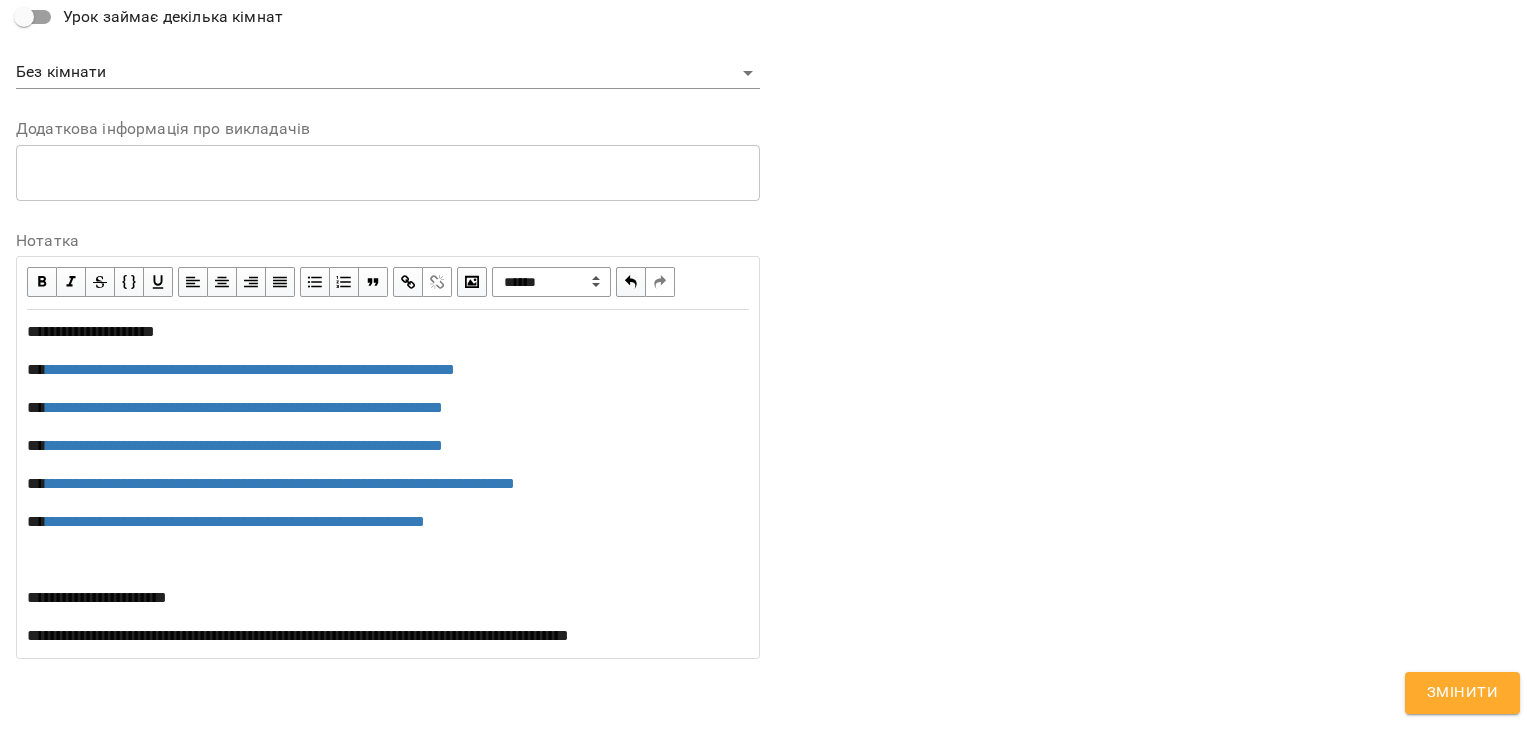 click at bounding box center [408, 282] 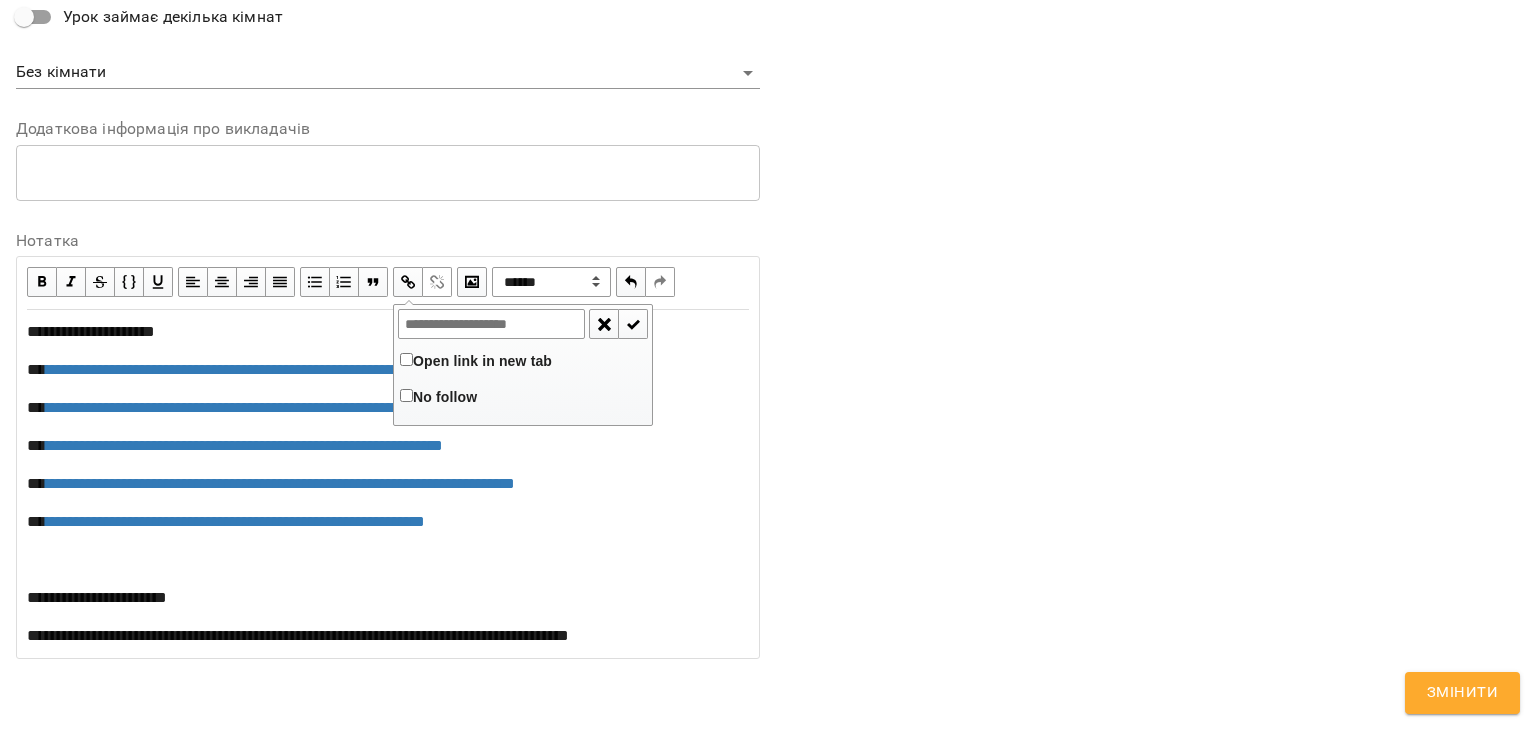 type on "**********" 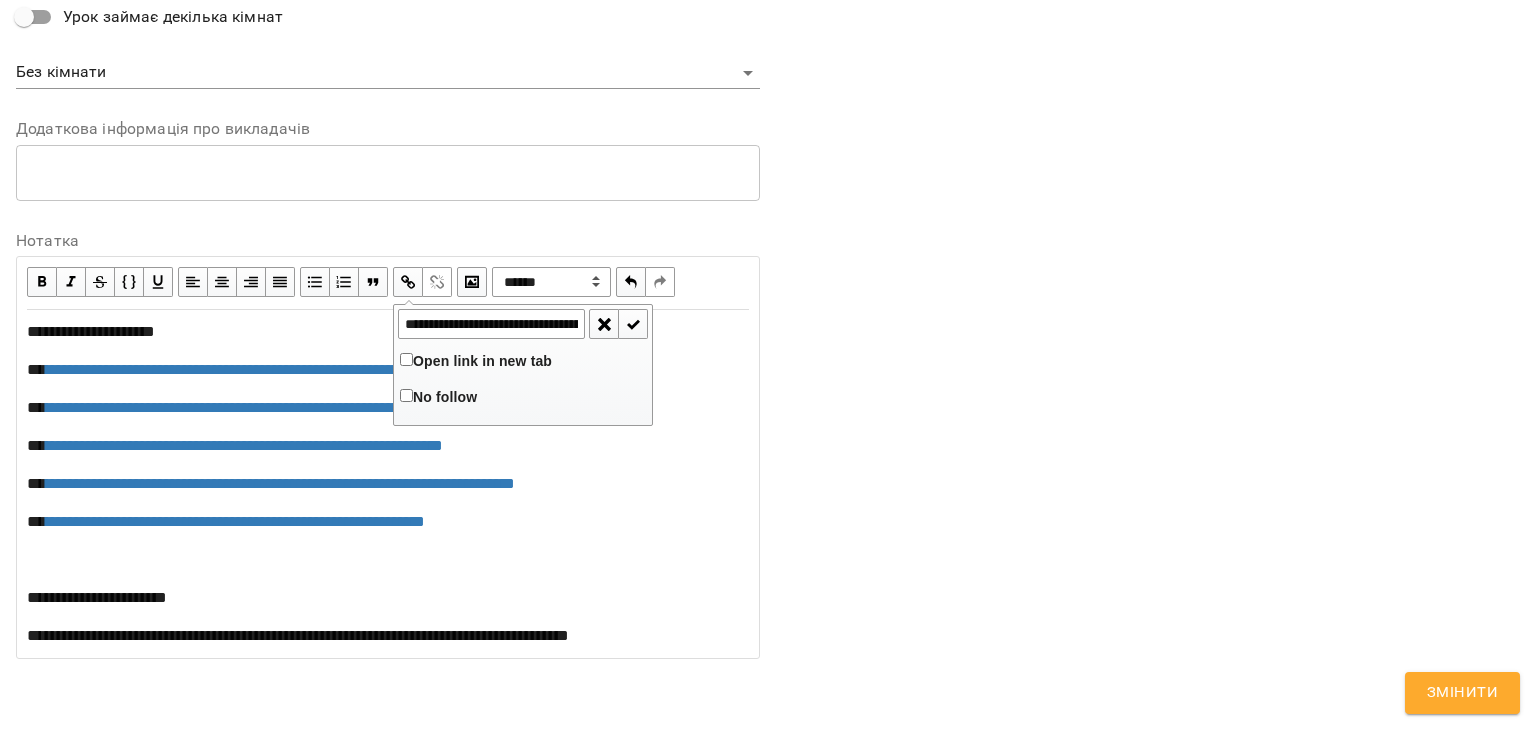 scroll, scrollTop: 0, scrollLeft: 355, axis: horizontal 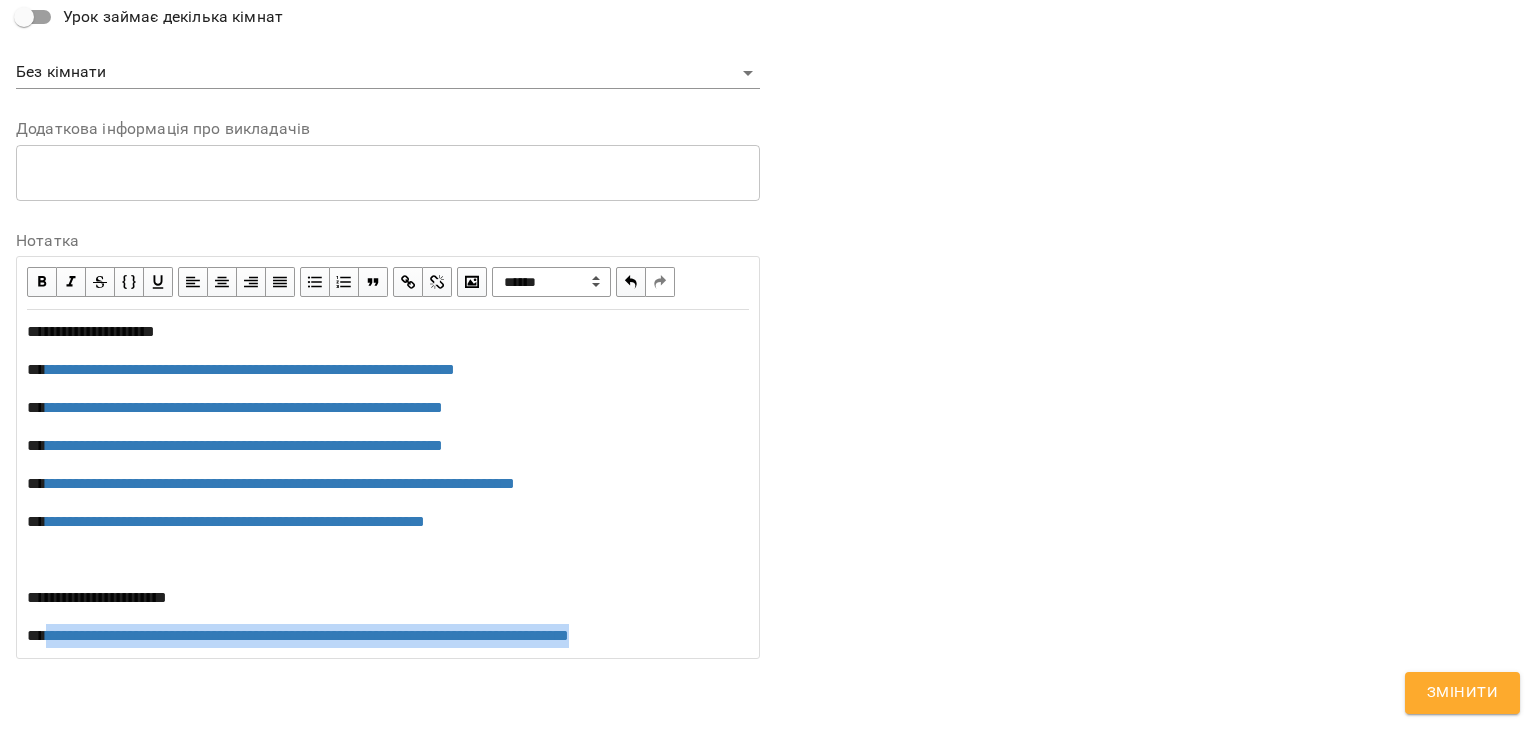 click on "[FIRST] [LAST] [FIRST] [LAST] [FIRST] [LAST] [FIRST] [LAST] [FIRST] [LAST] [FIRST] [LAST] [FIRST] [LAST]" at bounding box center (388, 484) 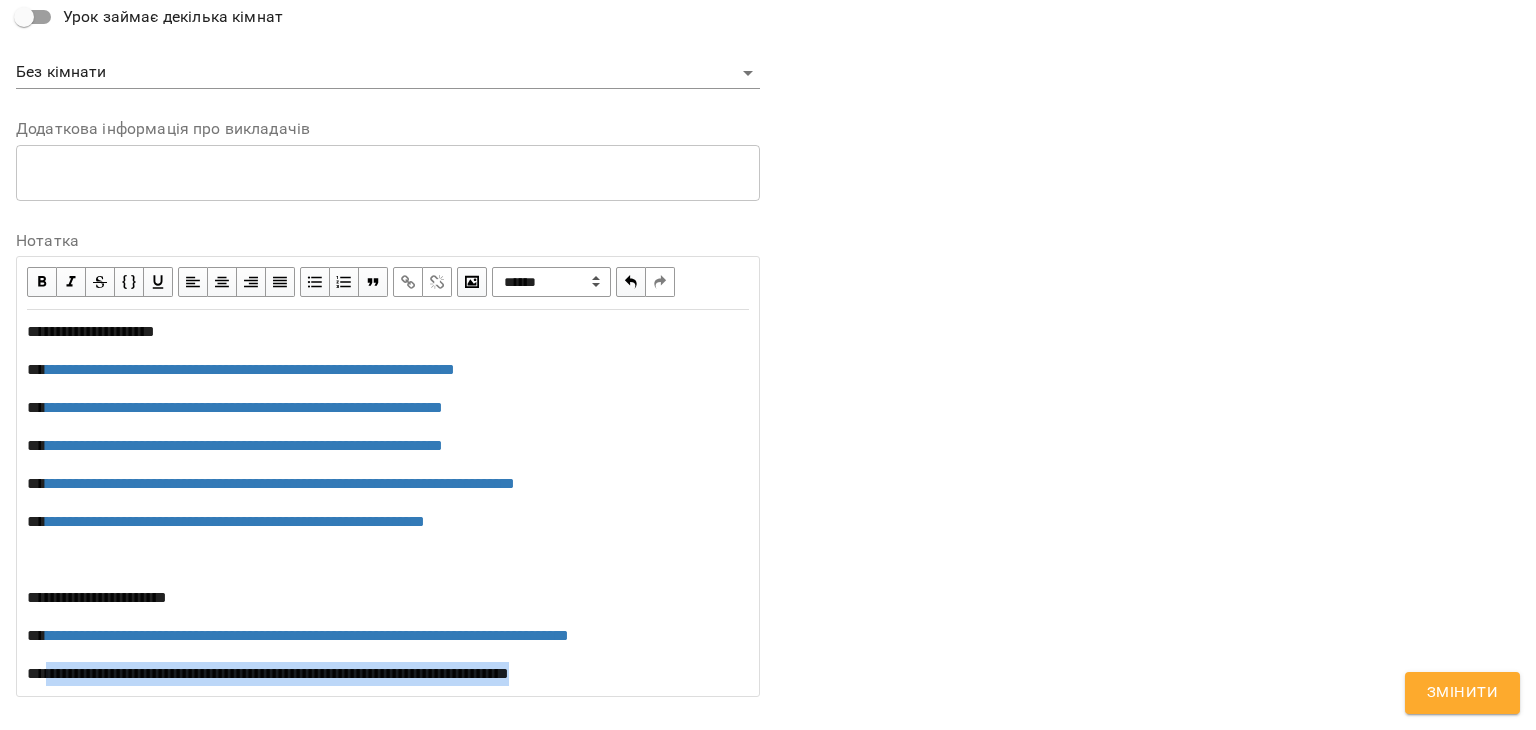 drag, startPoint x: 49, startPoint y: 671, endPoint x: 644, endPoint y: 683, distance: 595.121 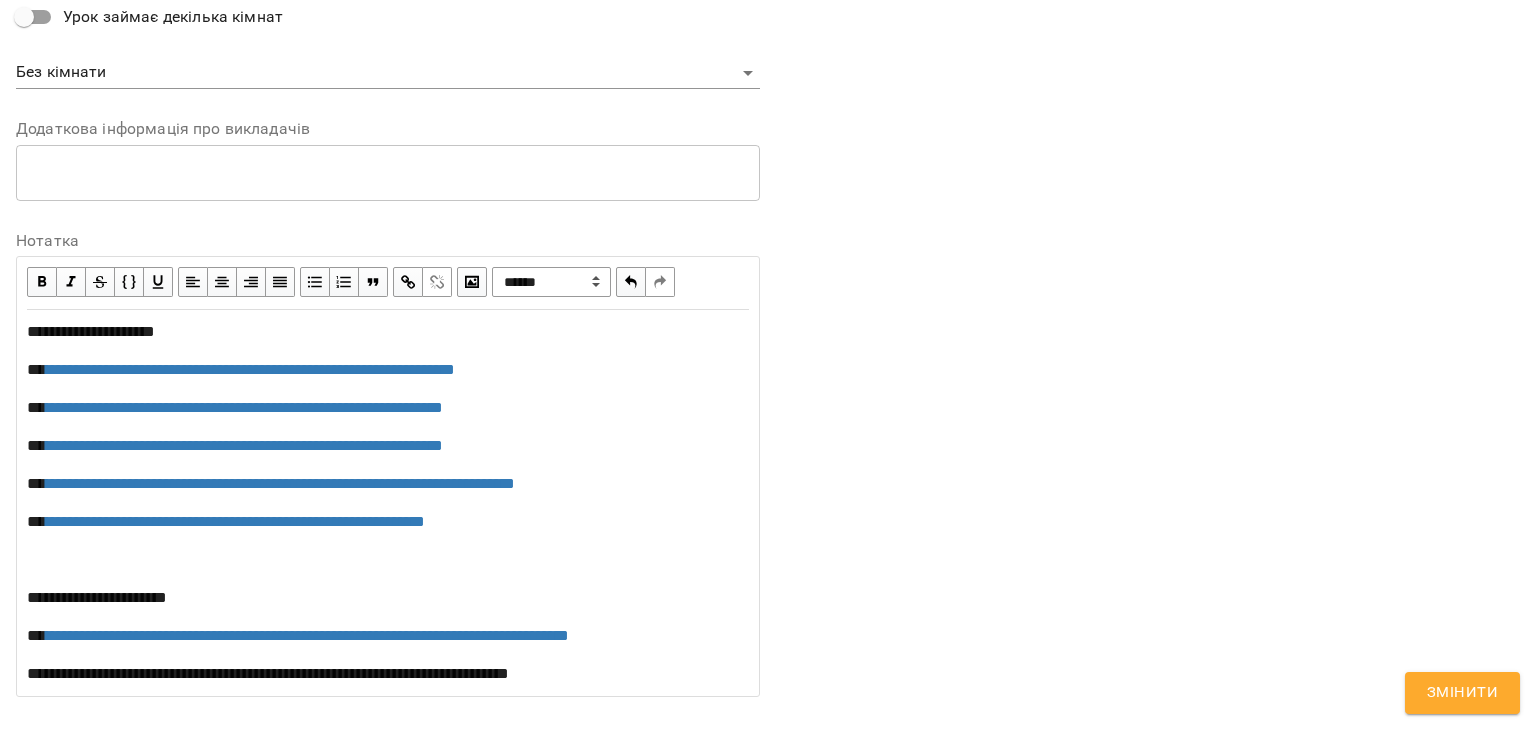 click at bounding box center [408, 282] 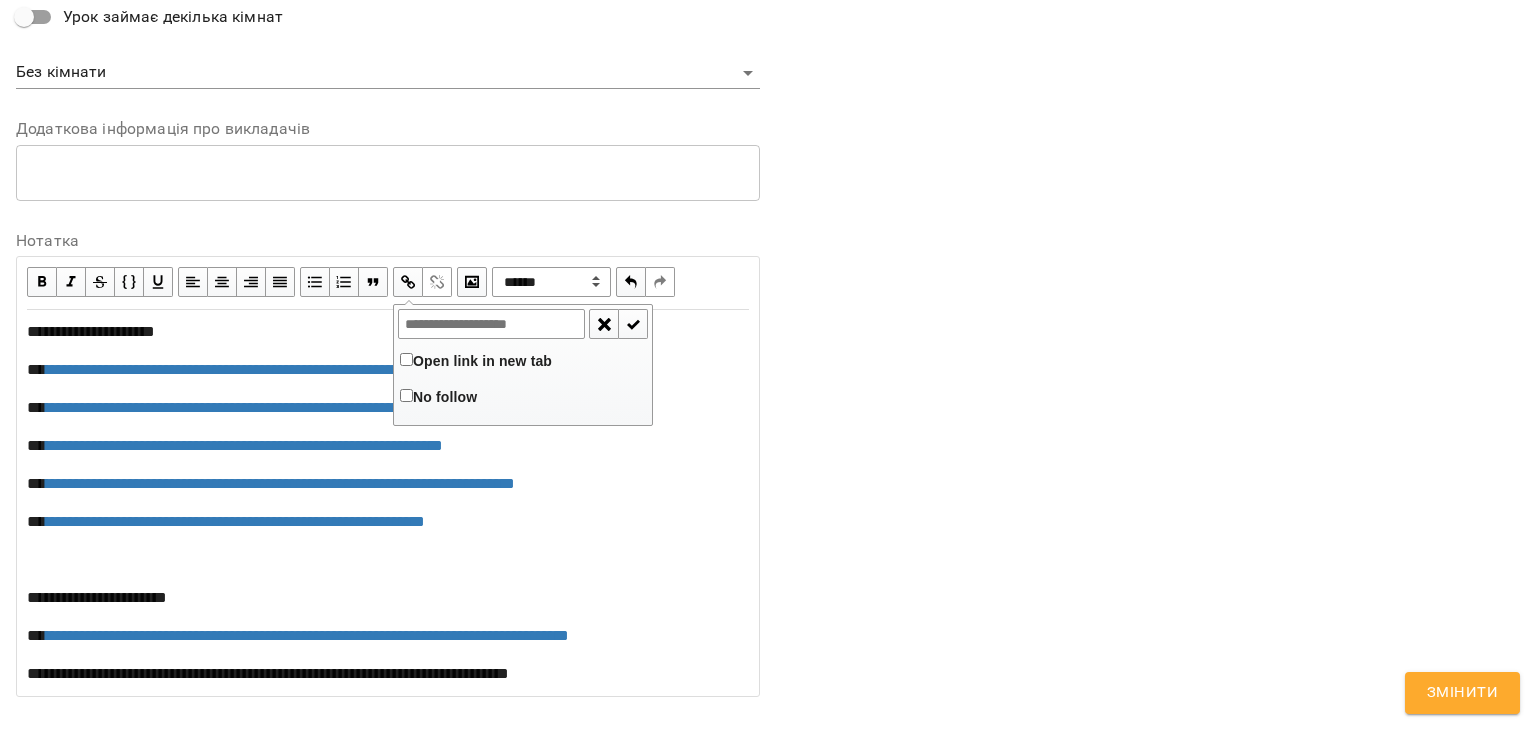 type on "**********" 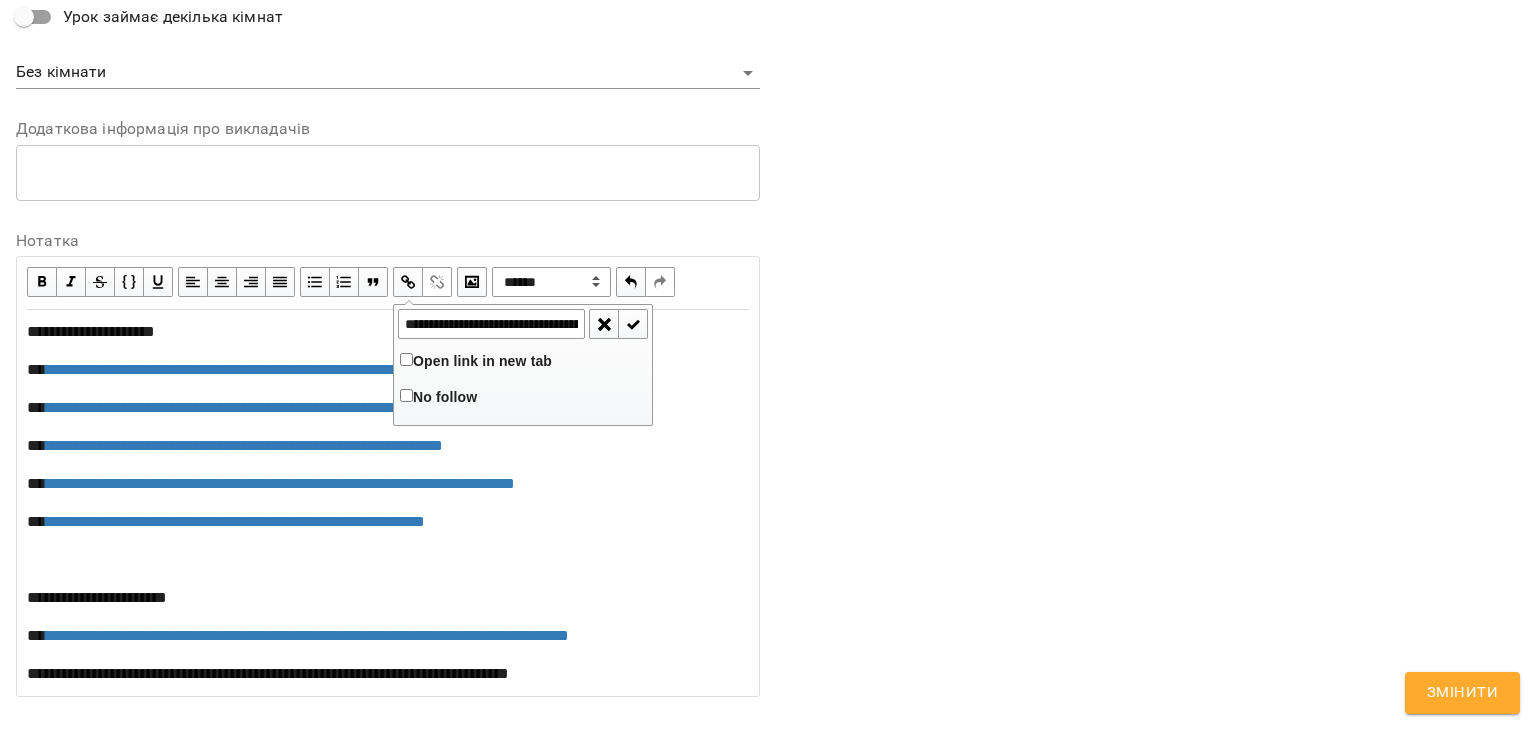 scroll, scrollTop: 0, scrollLeft: 292, axis: horizontal 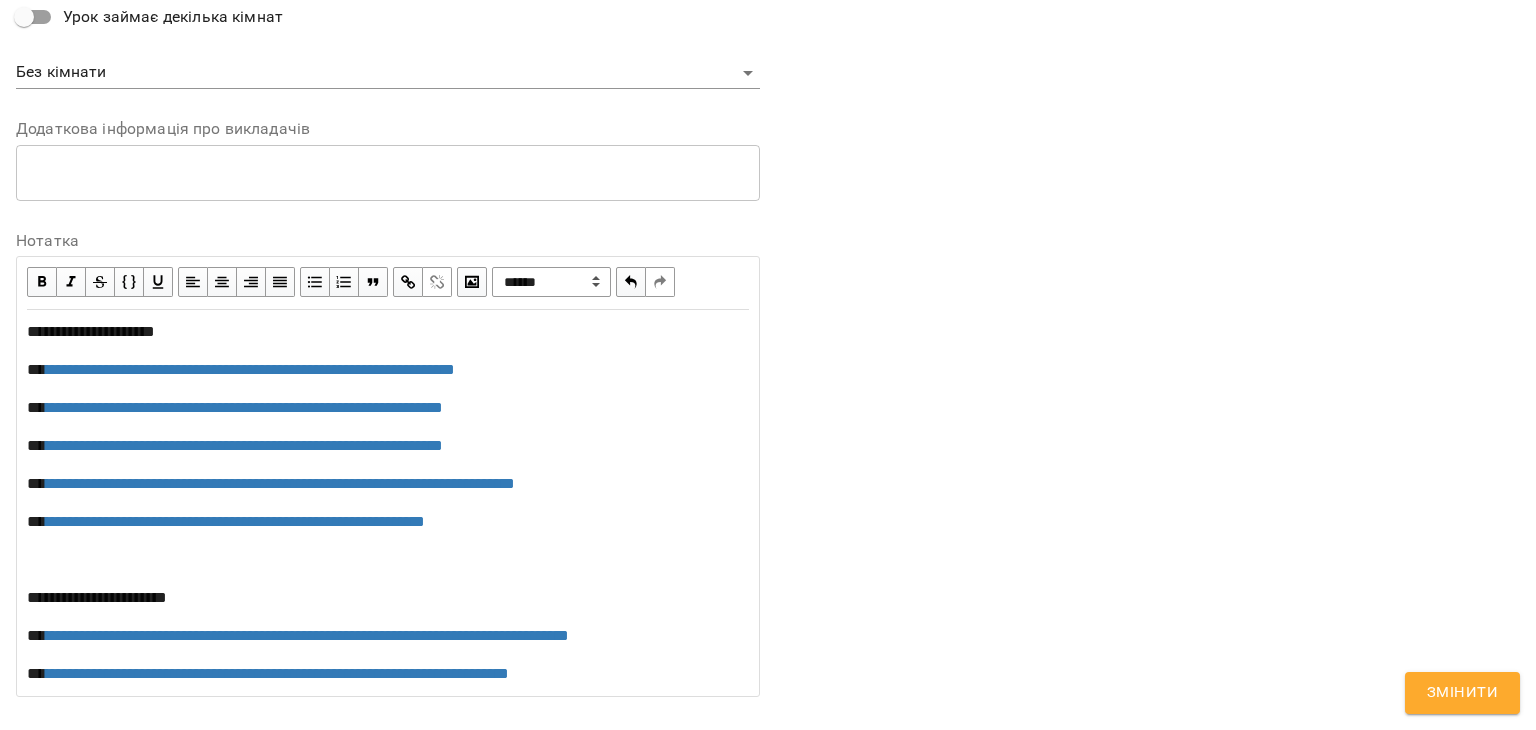 click on "Змінити" at bounding box center (1462, 693) 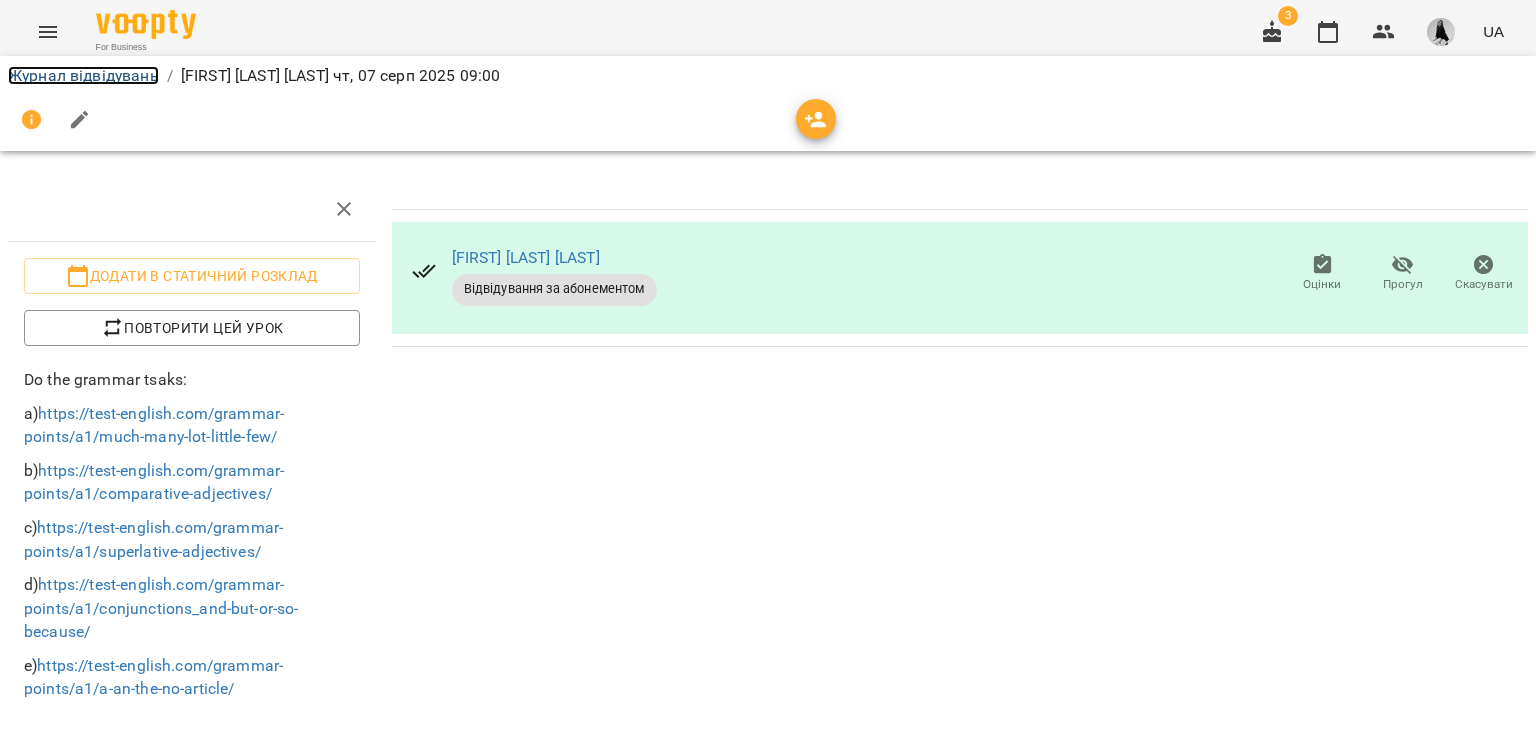 click on "Журнал відвідувань" at bounding box center [83, 75] 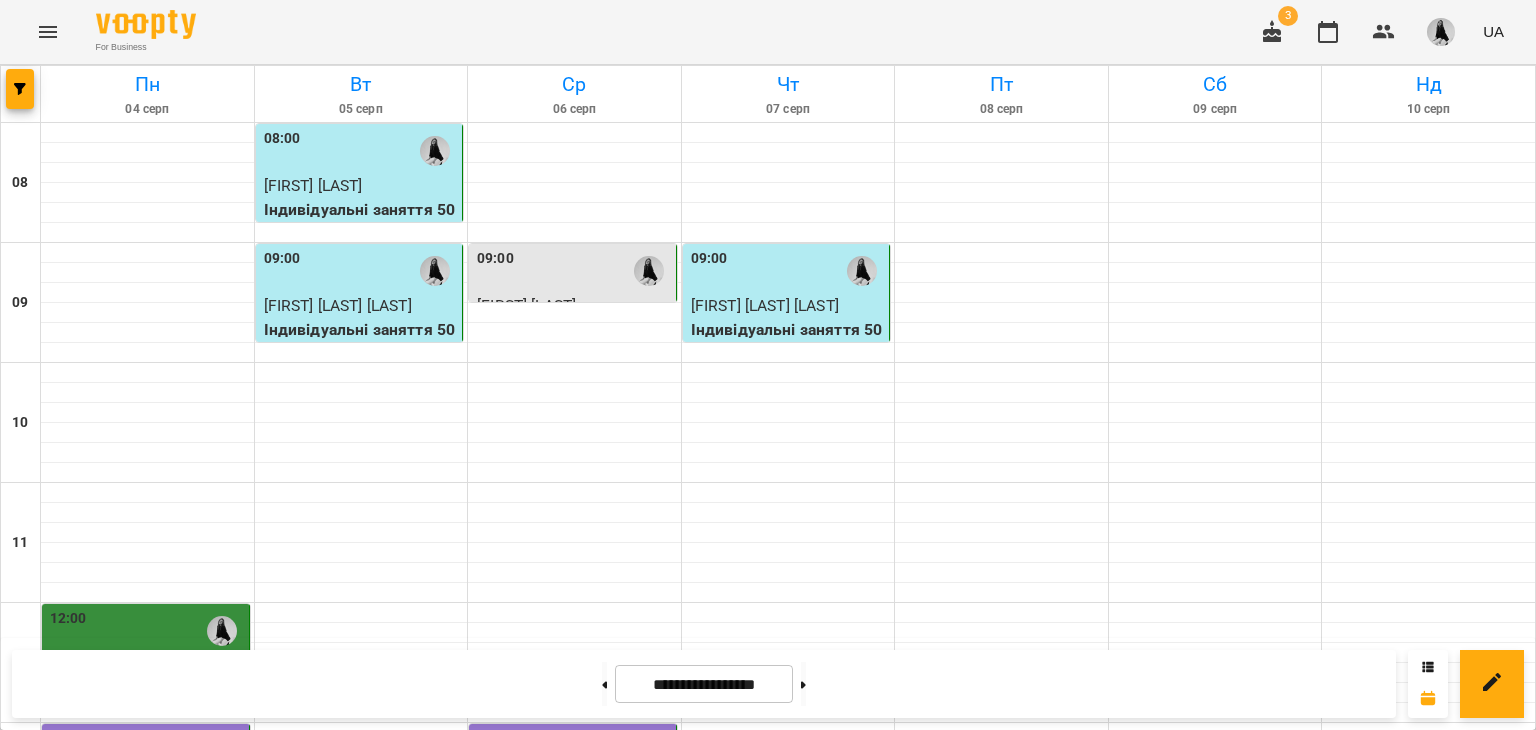 scroll, scrollTop: 0, scrollLeft: 0, axis: both 